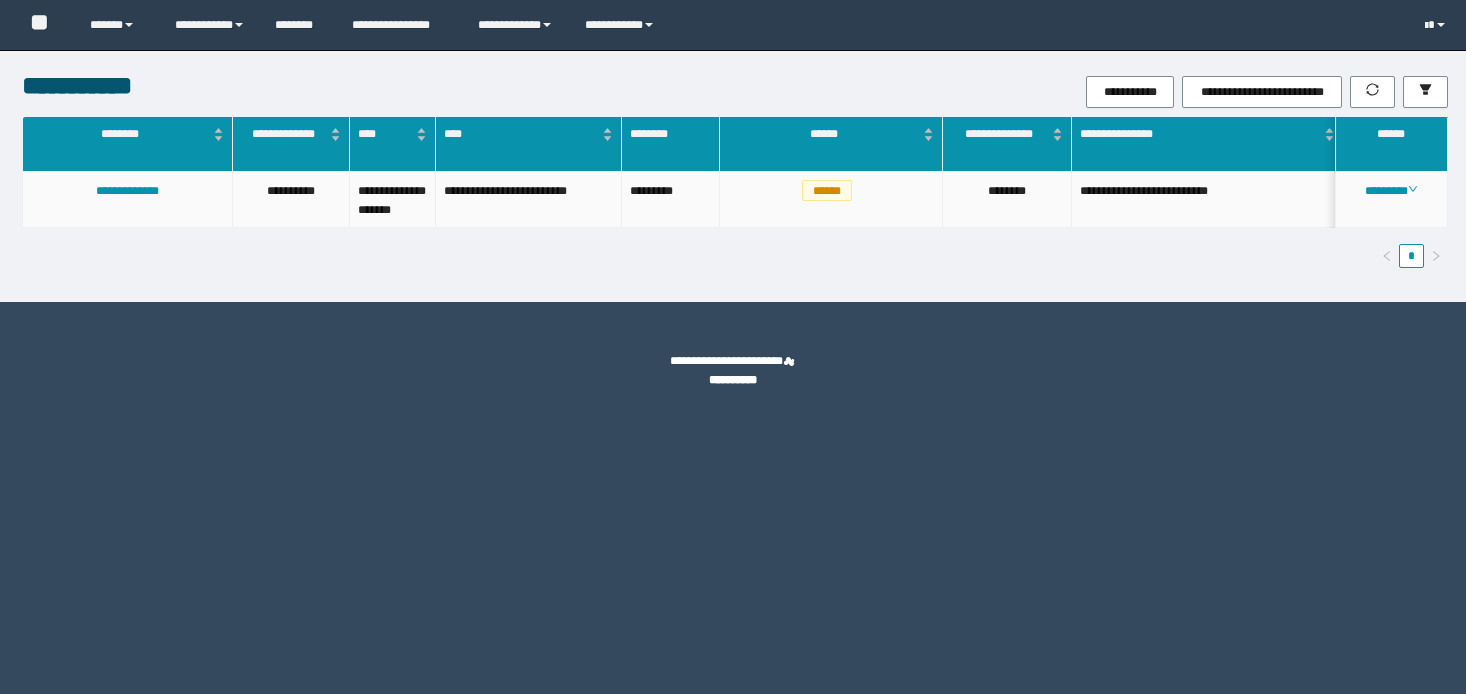 scroll, scrollTop: 0, scrollLeft: 0, axis: both 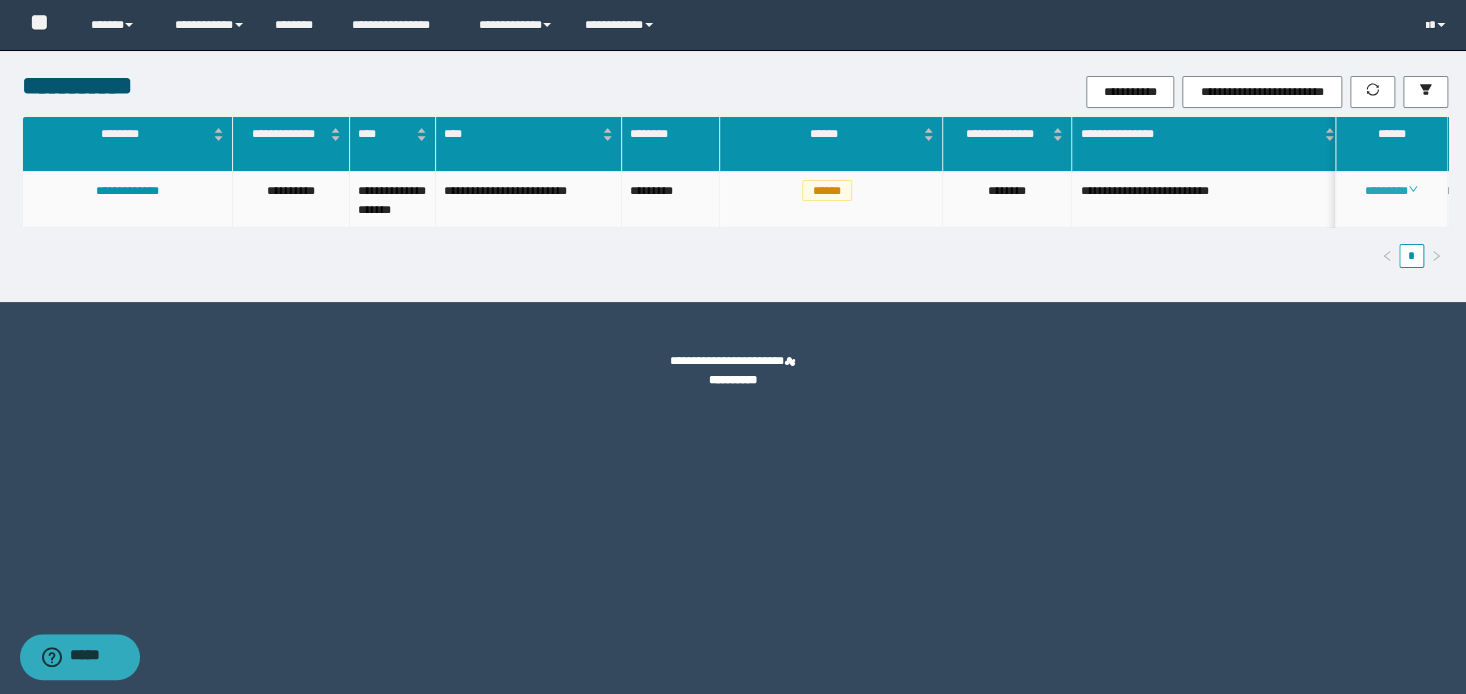 click on "********" at bounding box center [1391, 191] 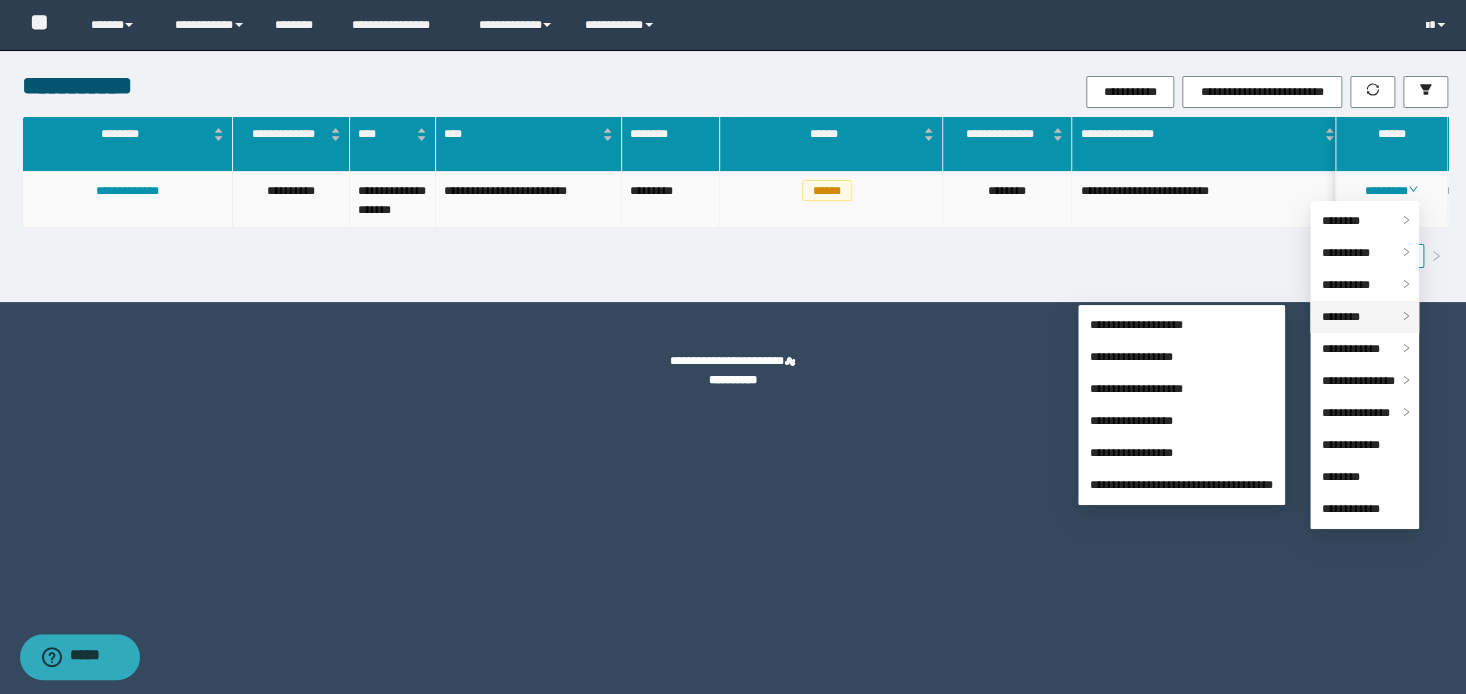 click on "********" at bounding box center (1341, 317) 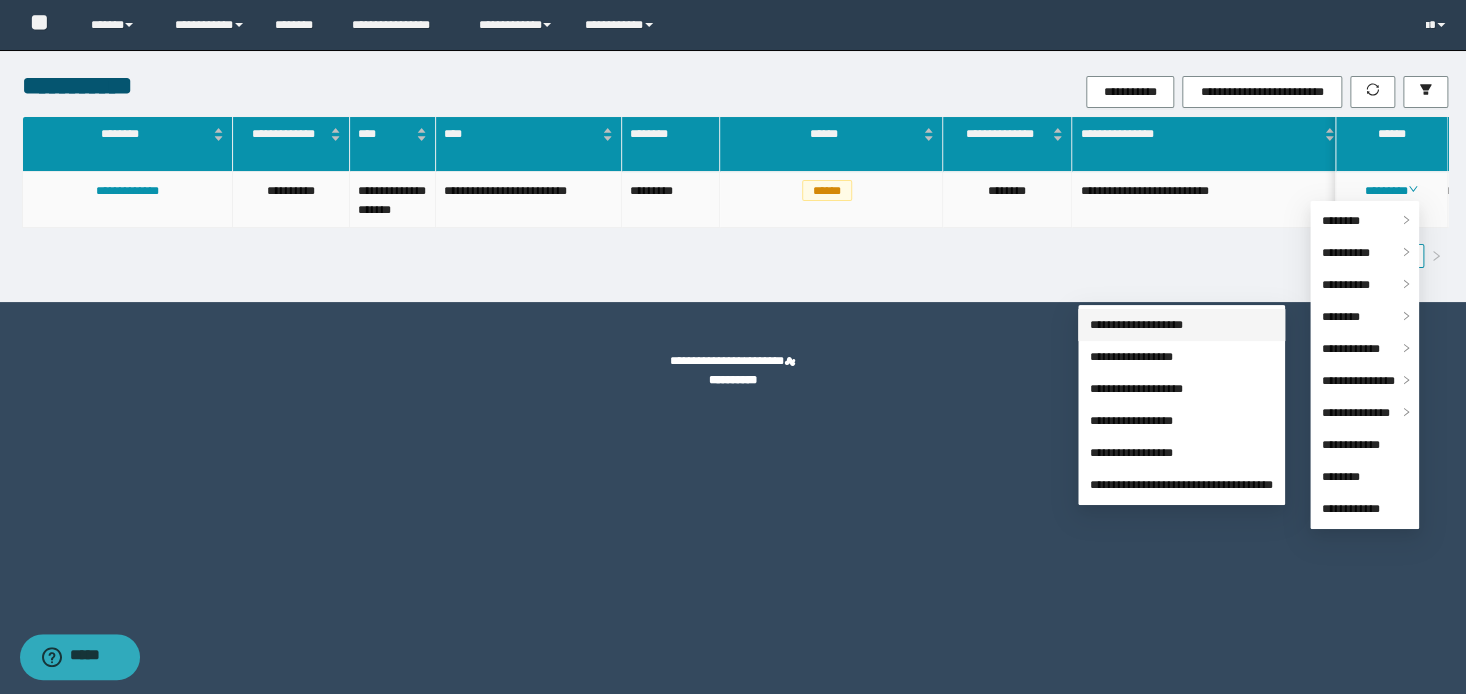 click on "**********" at bounding box center [1136, 325] 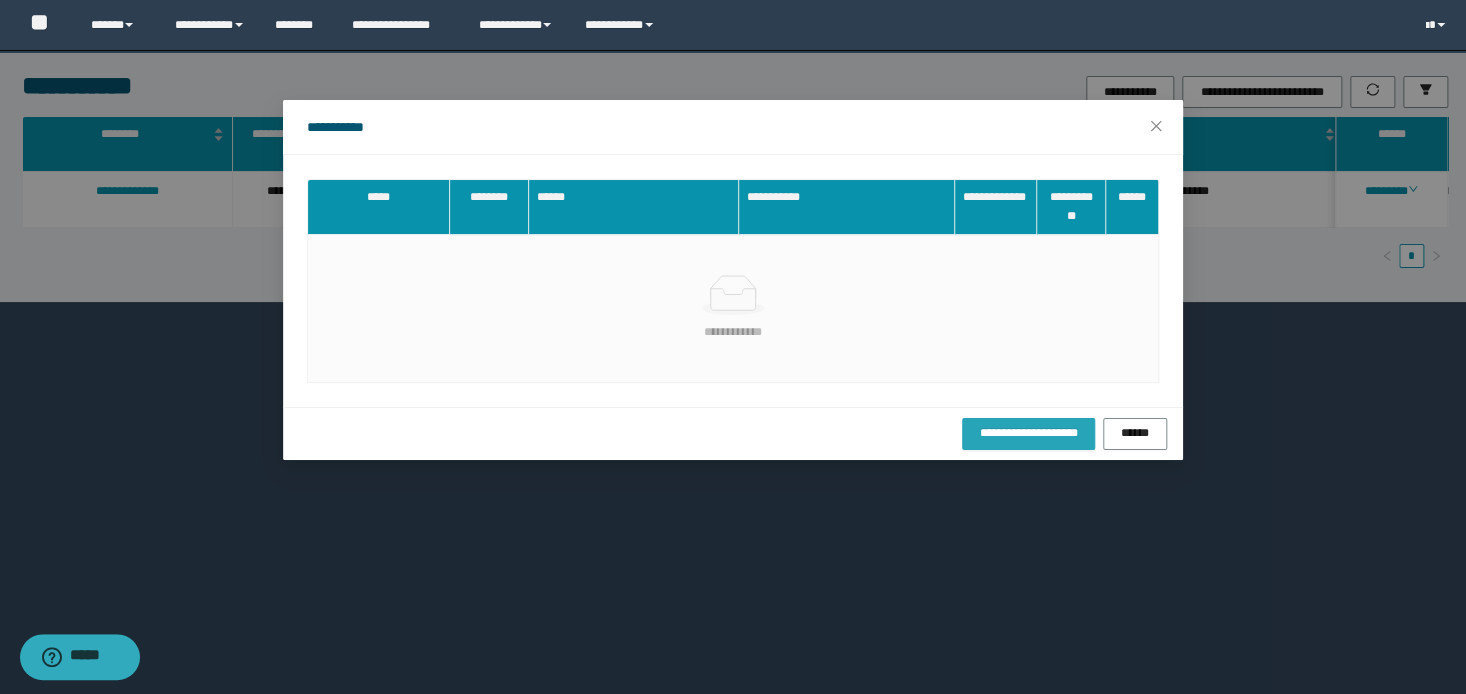 click on "**********" at bounding box center [1028, 433] 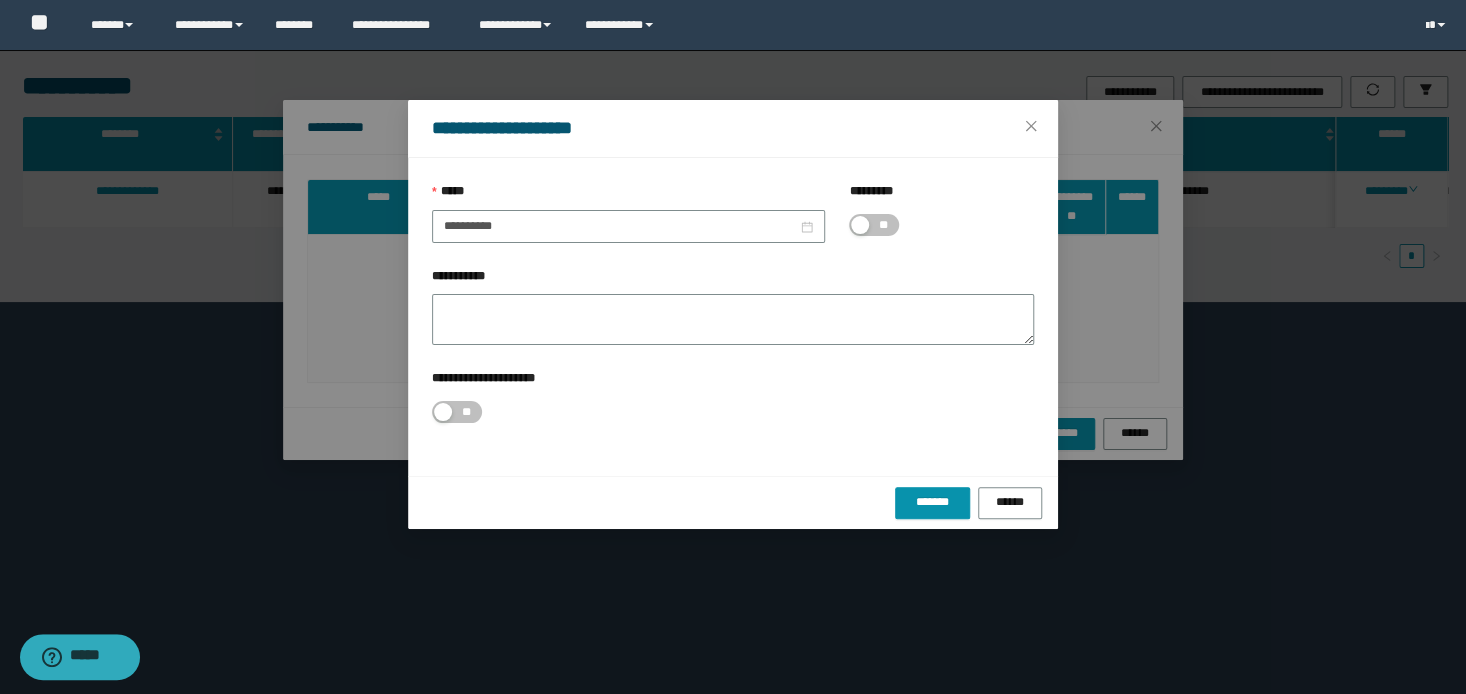 drag, startPoint x: 871, startPoint y: 227, endPoint x: 935, endPoint y: 398, distance: 182.58423 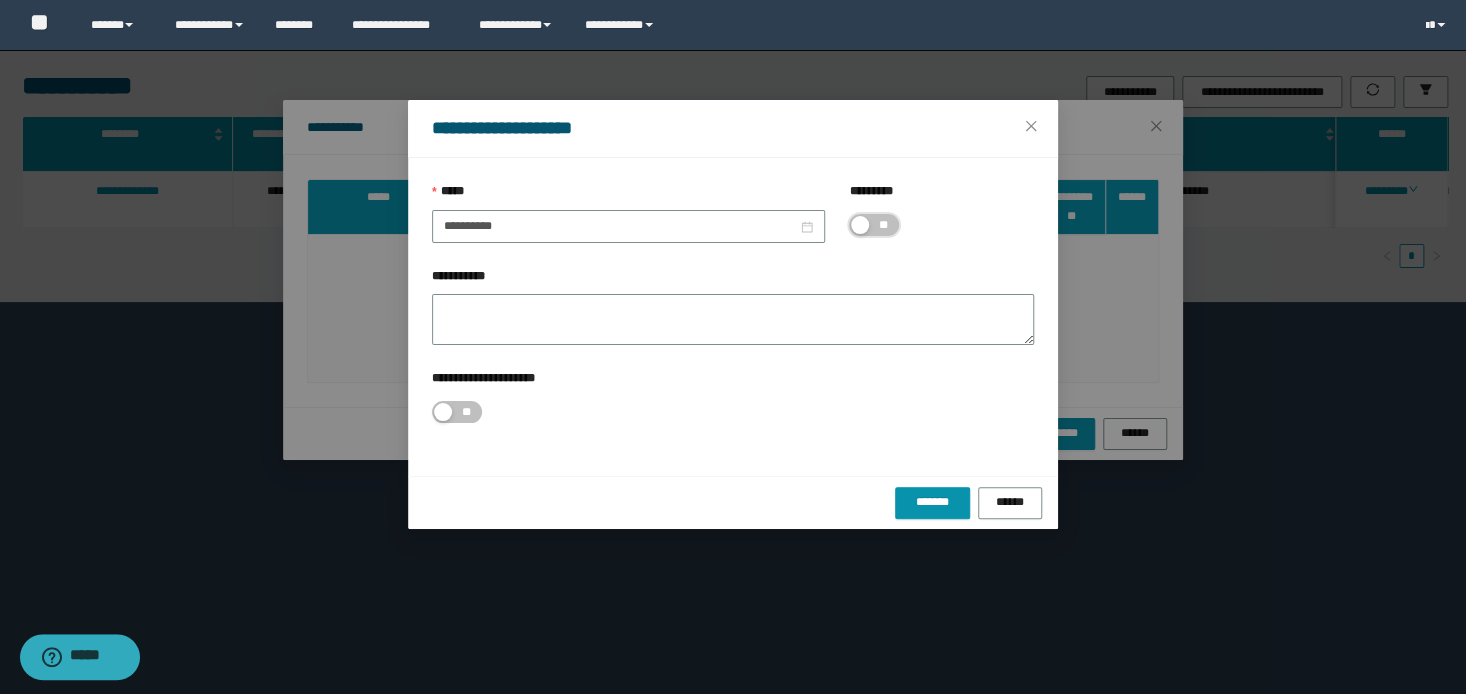 click on "**" at bounding box center (874, 225) 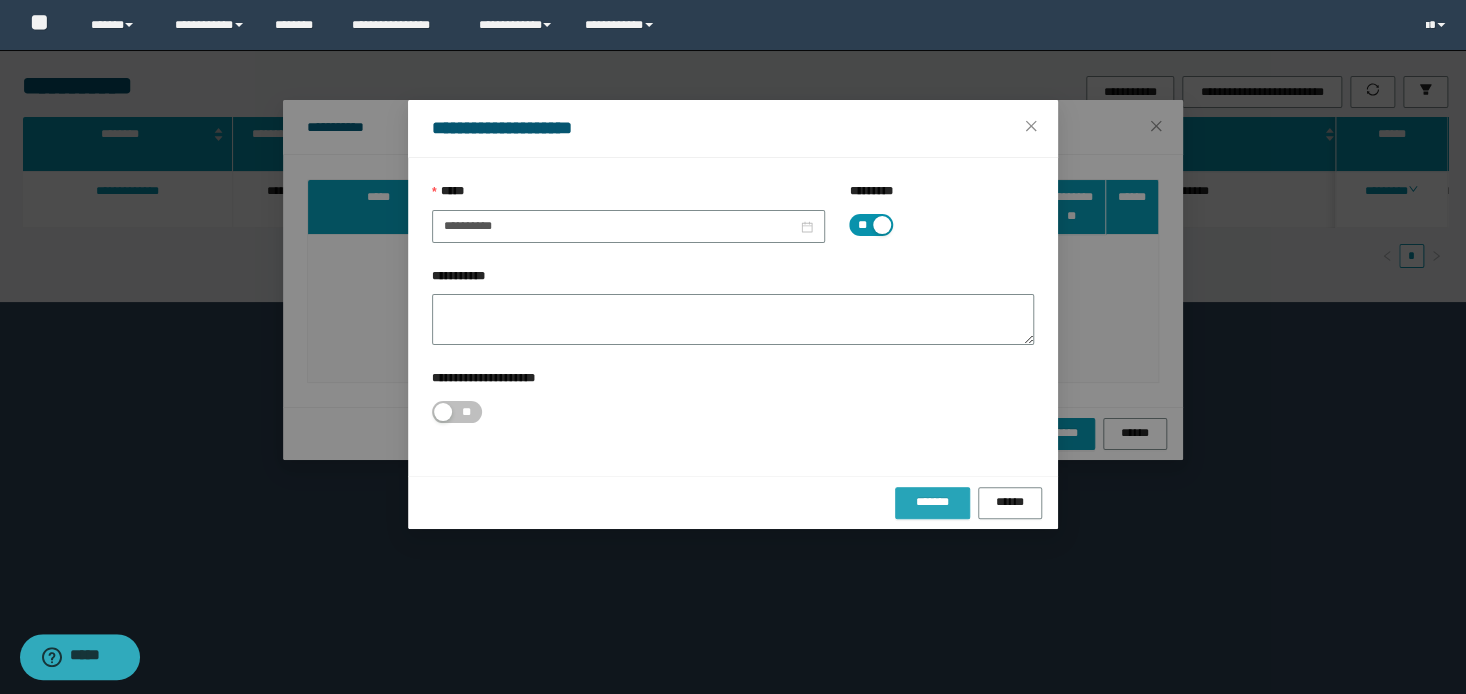 click on "*******" at bounding box center [932, 502] 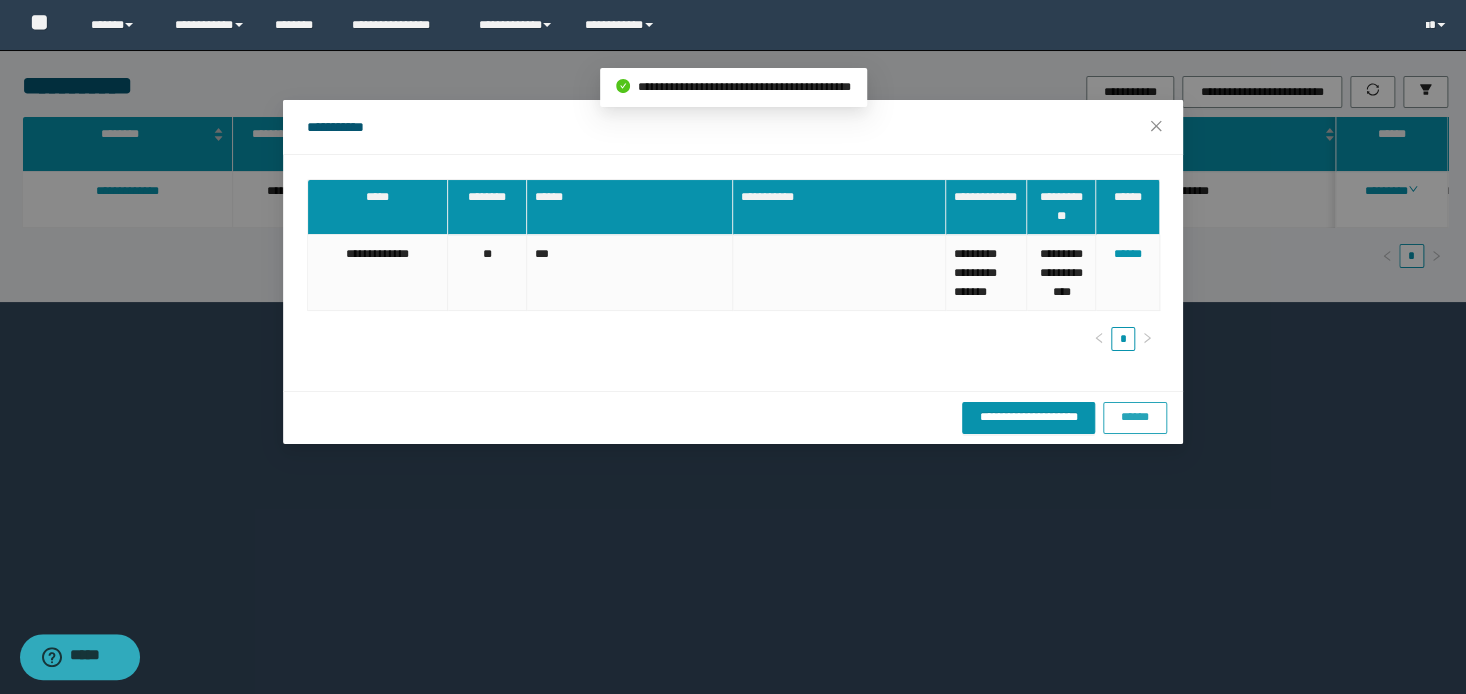 click on "******" at bounding box center (1135, 417) 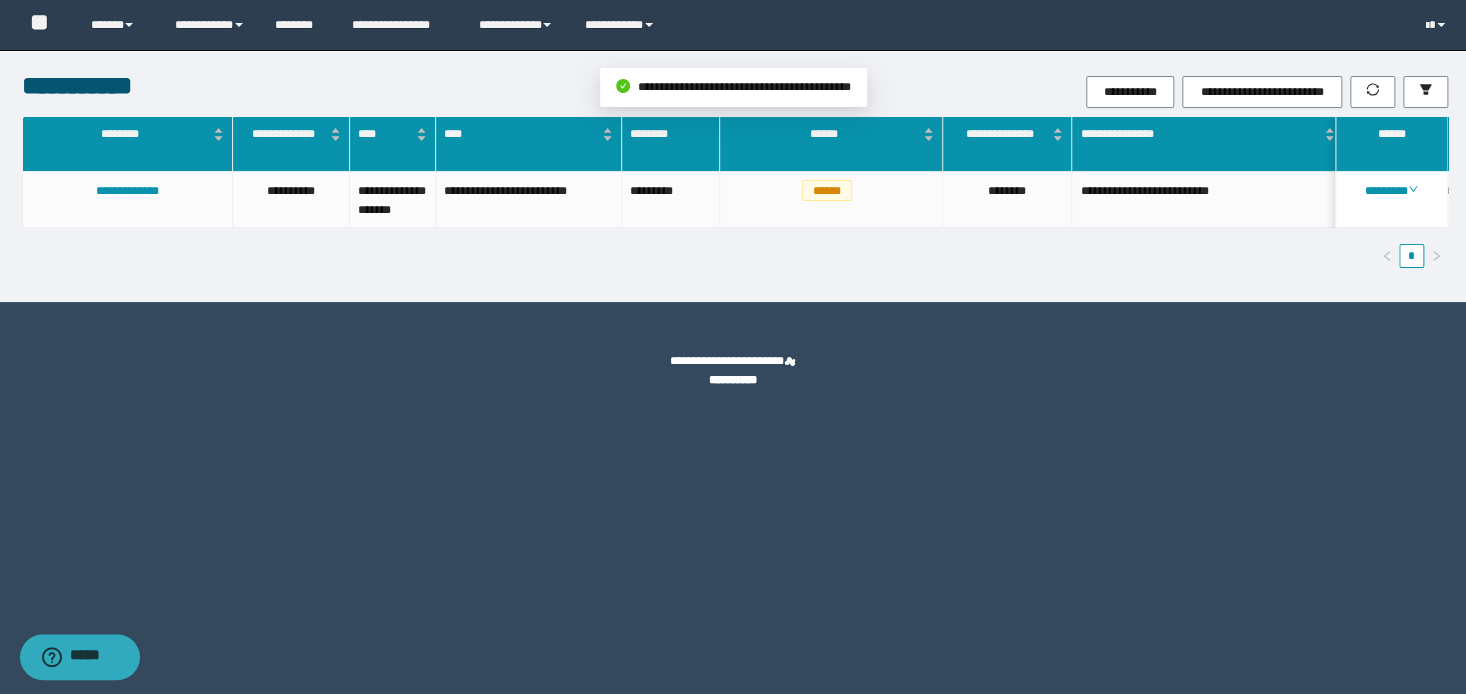 click on "**********" at bounding box center (733, 347) 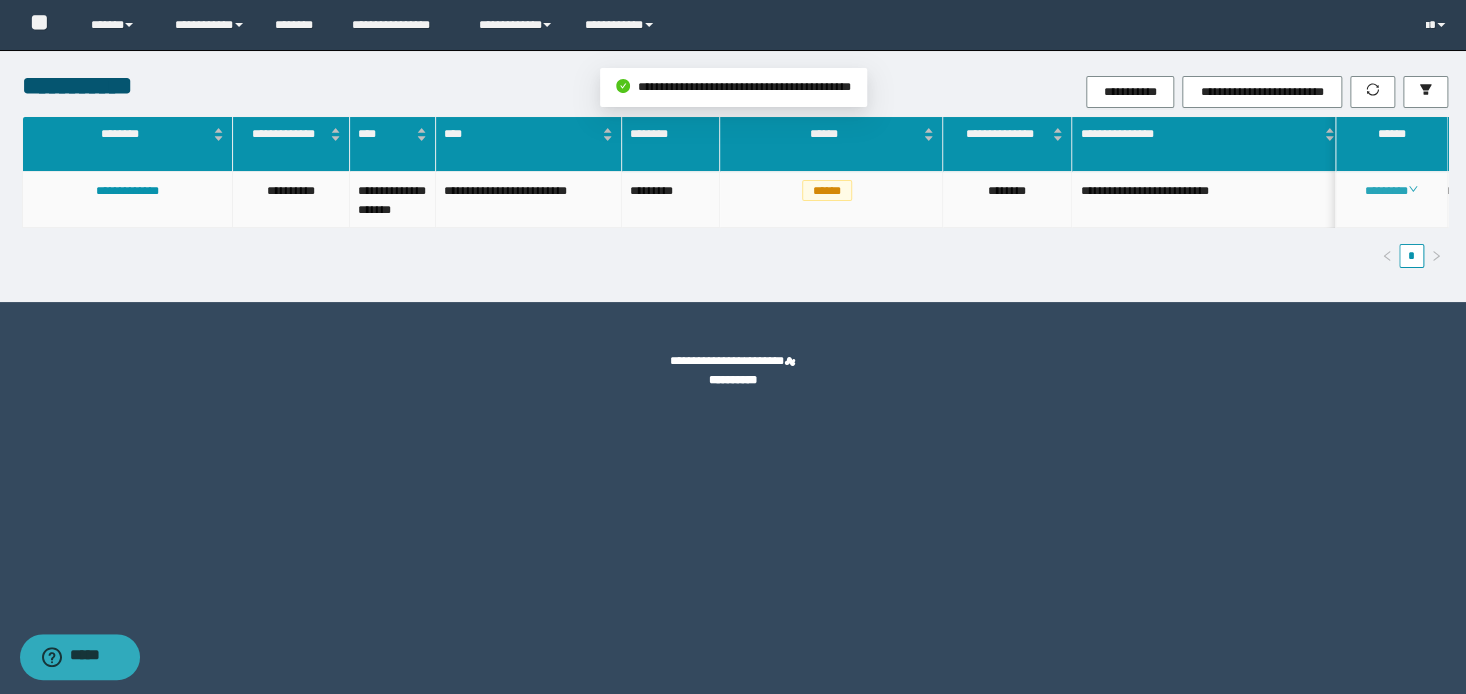 click on "********" at bounding box center (1391, 191) 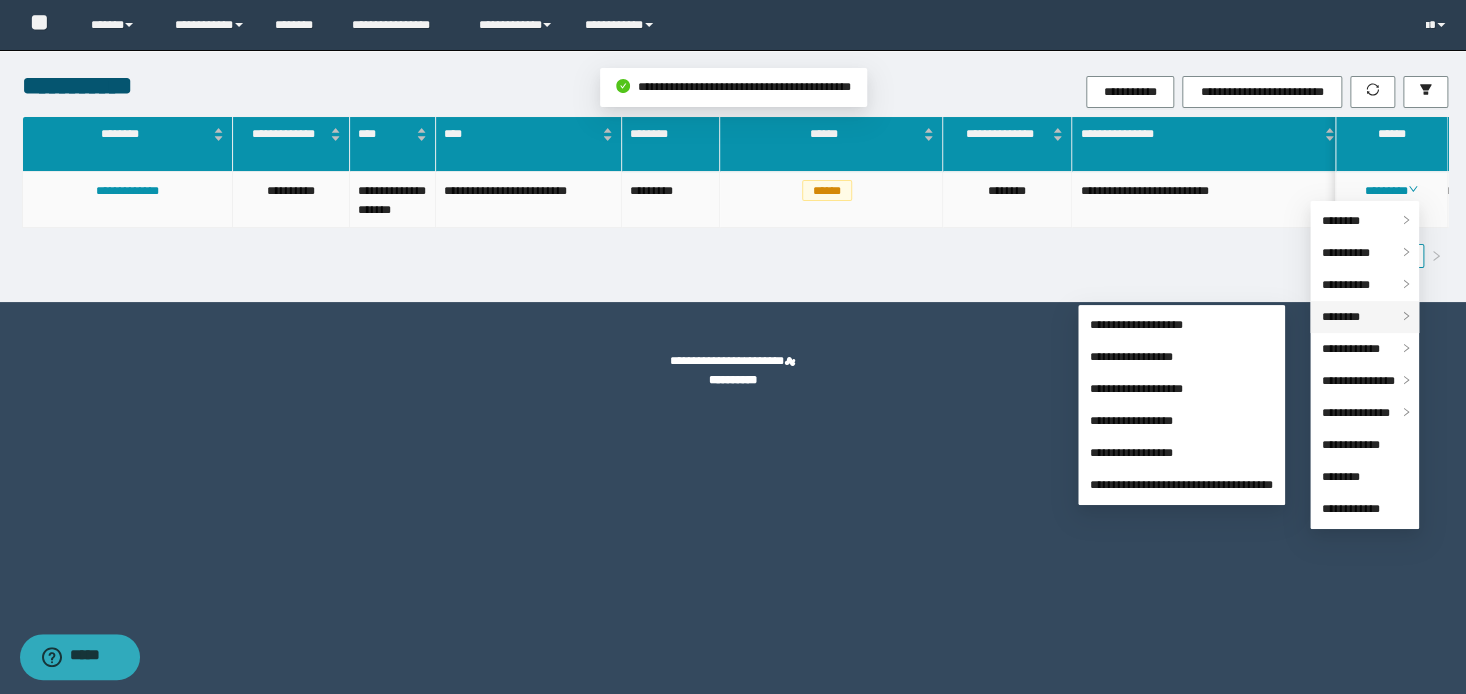 click on "********" at bounding box center (1364, 317) 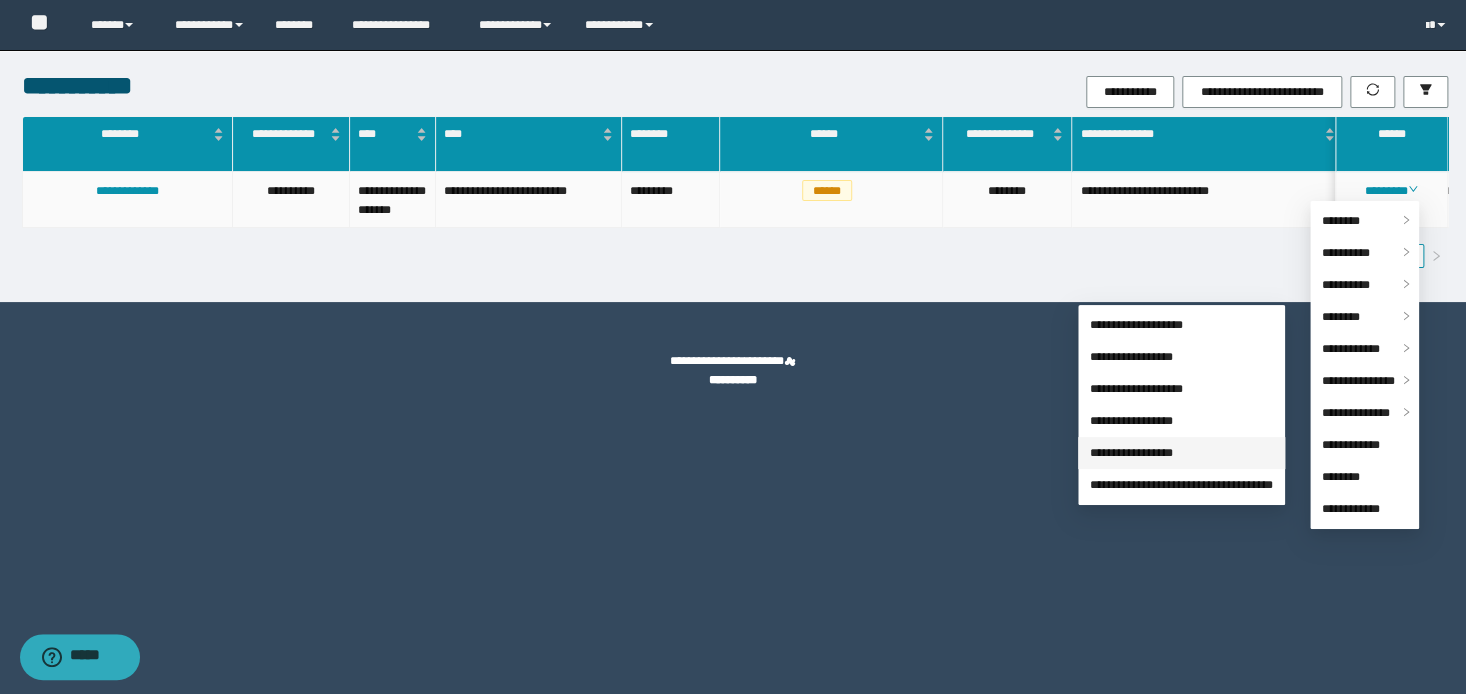 click on "**********" at bounding box center [1131, 453] 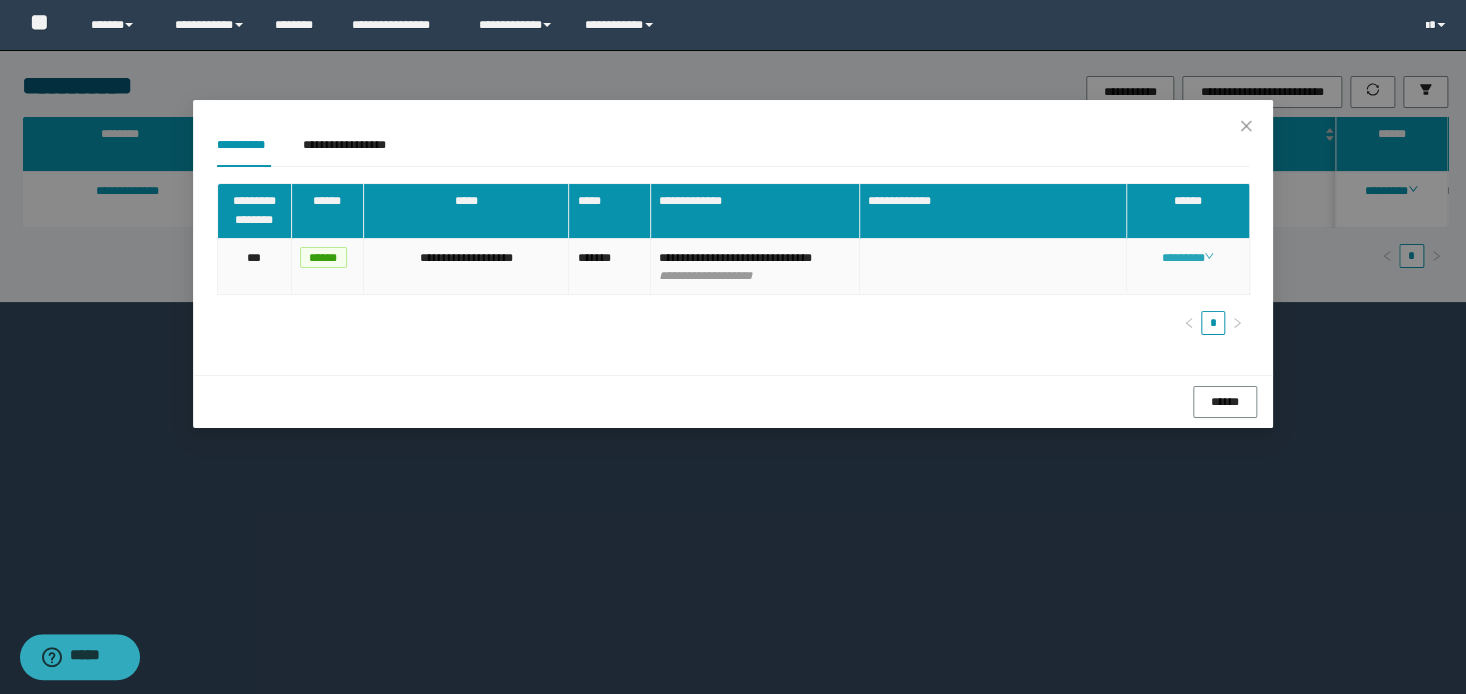 click on "********" at bounding box center (1187, 258) 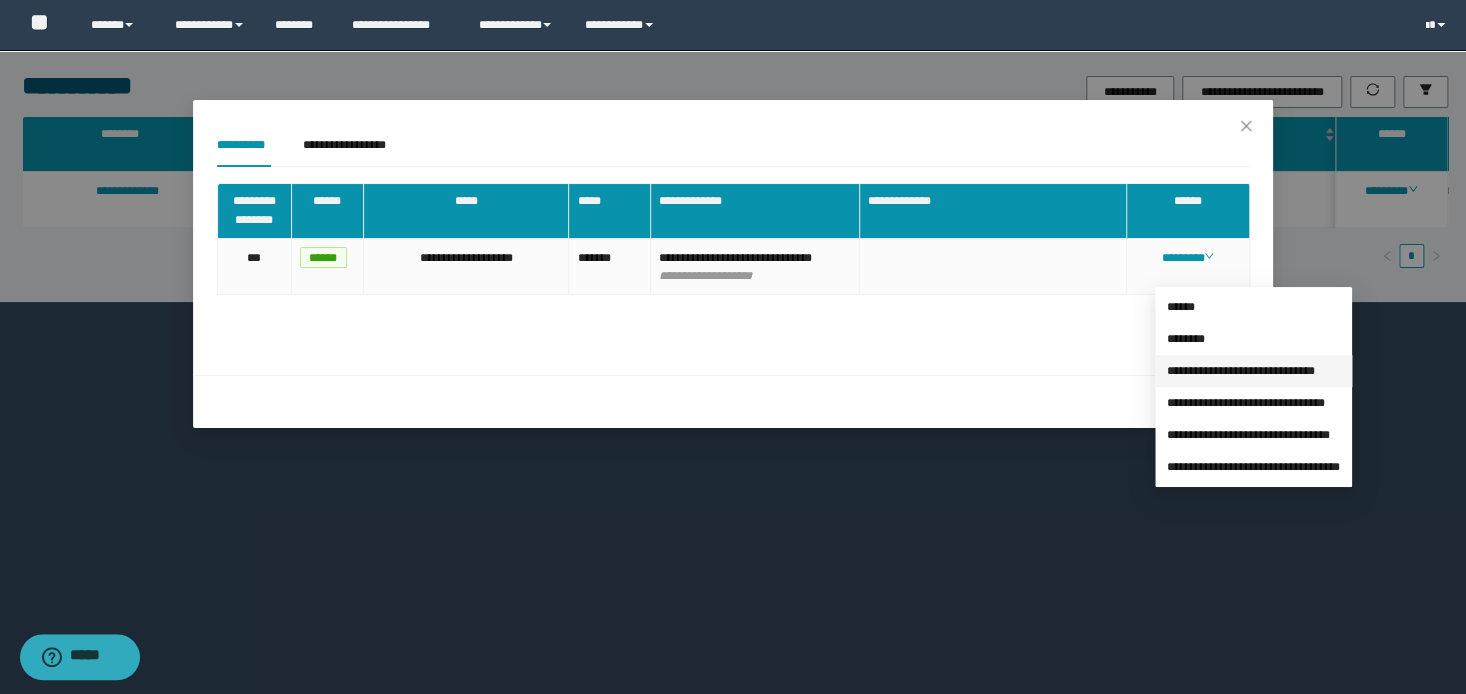 click on "**********" at bounding box center [1241, 371] 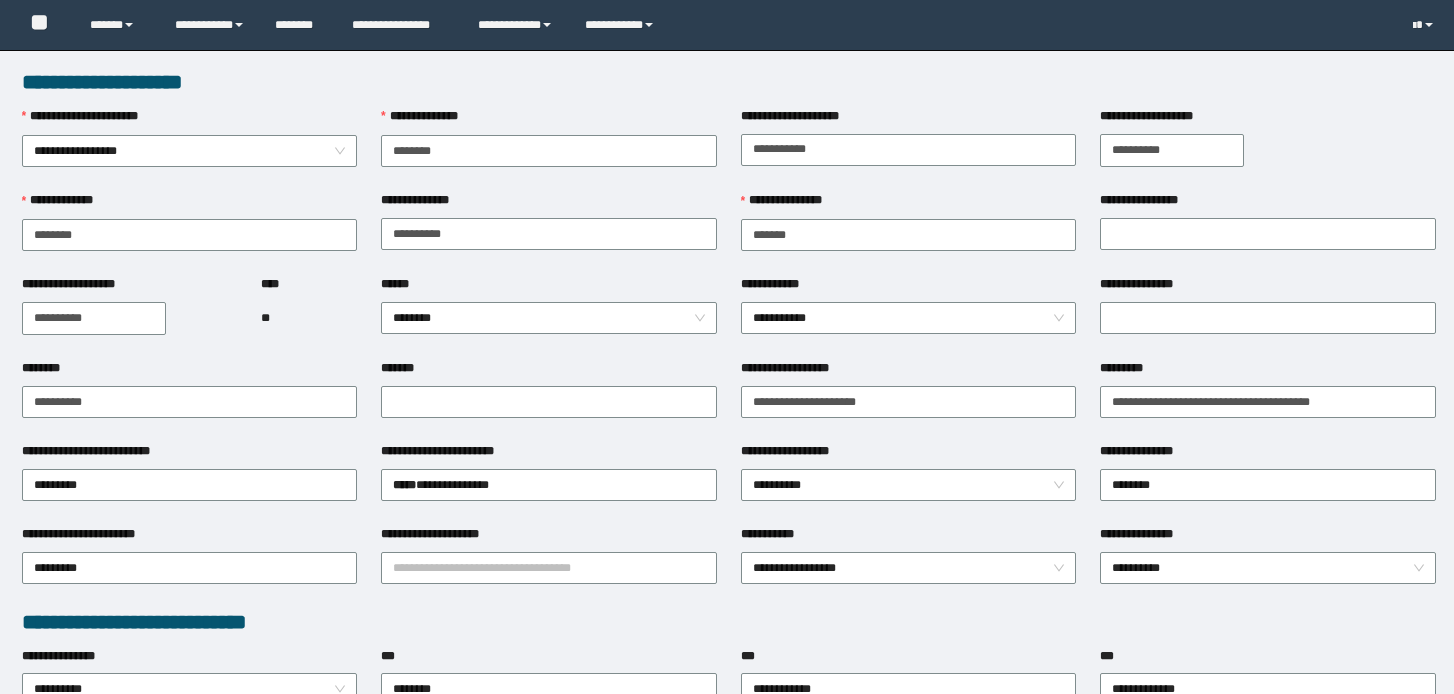 scroll, scrollTop: 0, scrollLeft: 0, axis: both 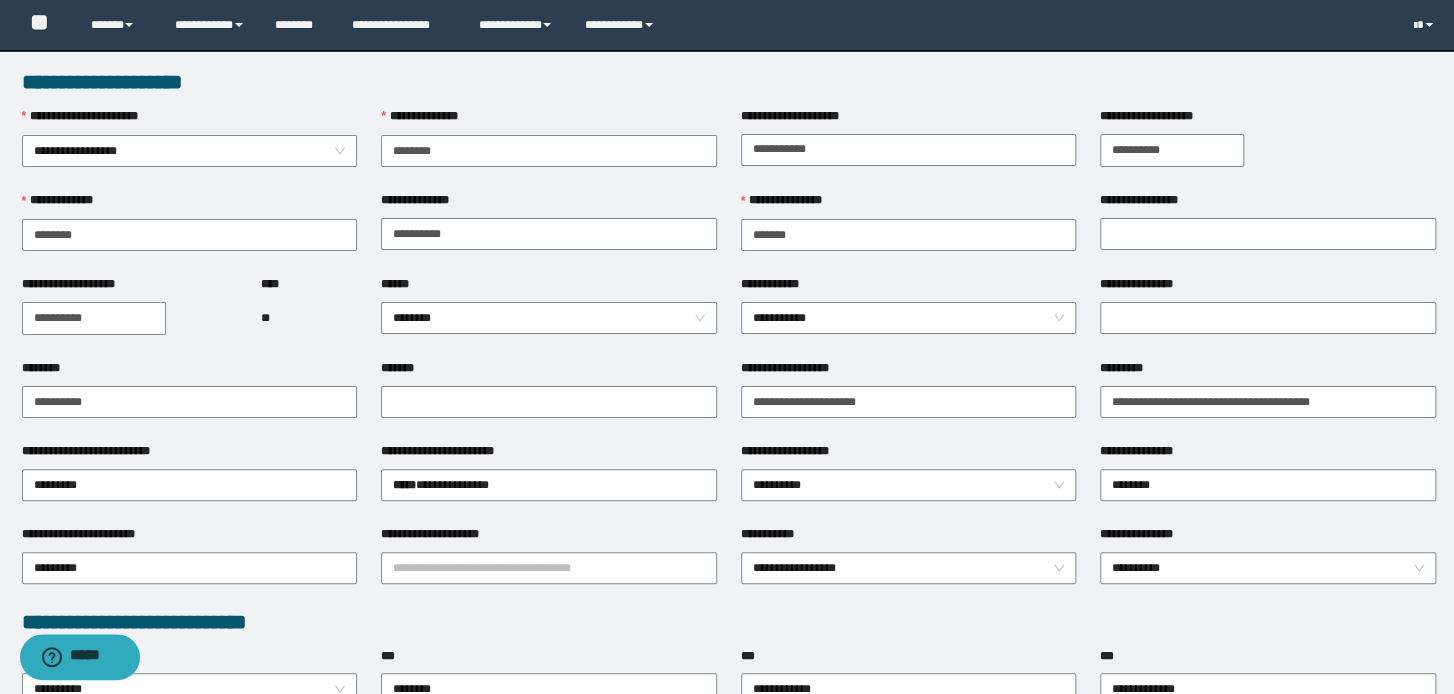 drag, startPoint x: 683, startPoint y: 86, endPoint x: 700, endPoint y: 102, distance: 23.345236 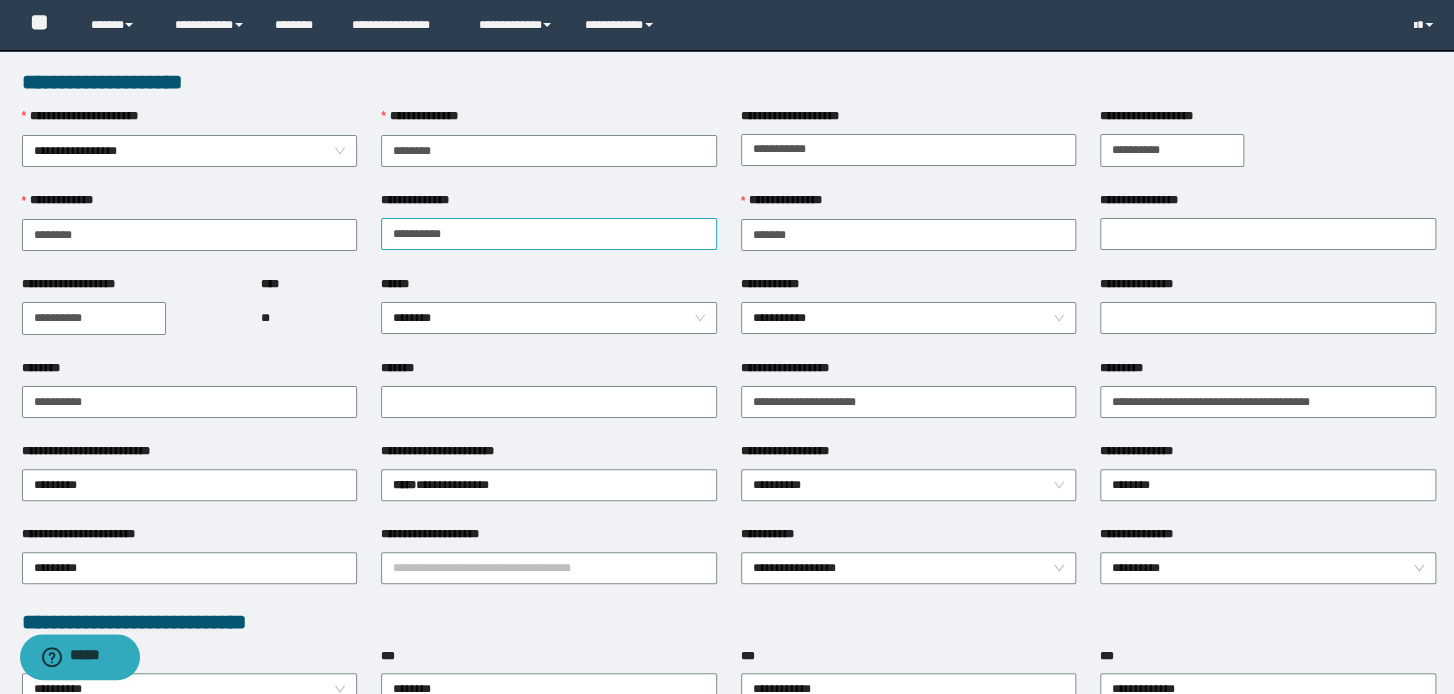 drag, startPoint x: 884, startPoint y: 196, endPoint x: 661, endPoint y: 239, distance: 227.10791 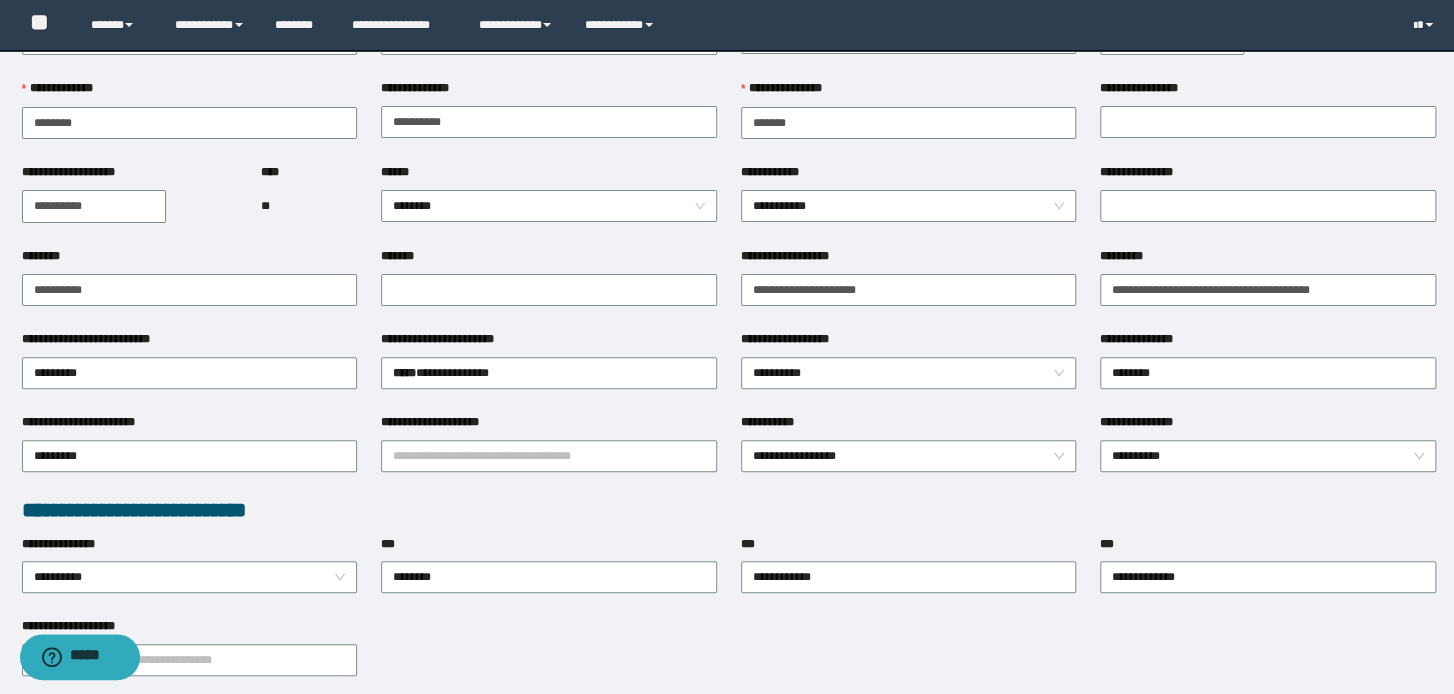 scroll, scrollTop: 320, scrollLeft: 0, axis: vertical 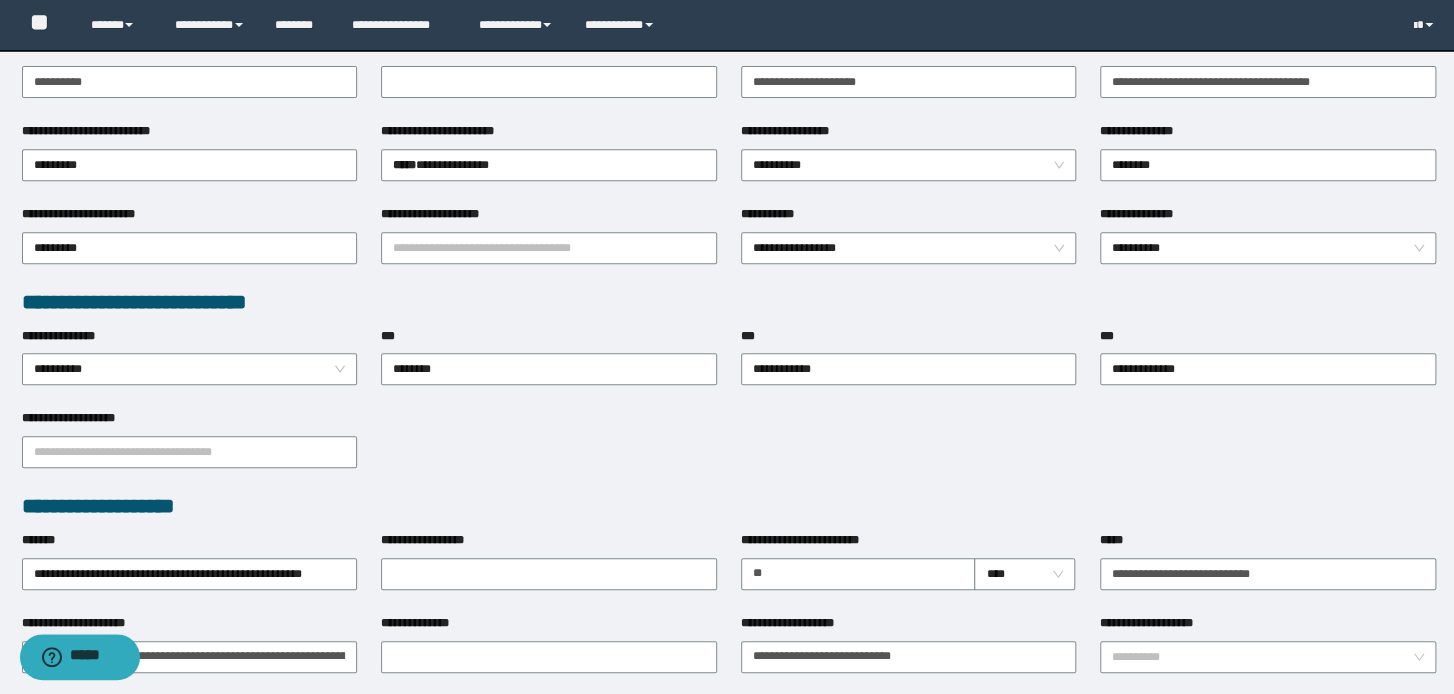 click on "**********" at bounding box center (1268, 627) 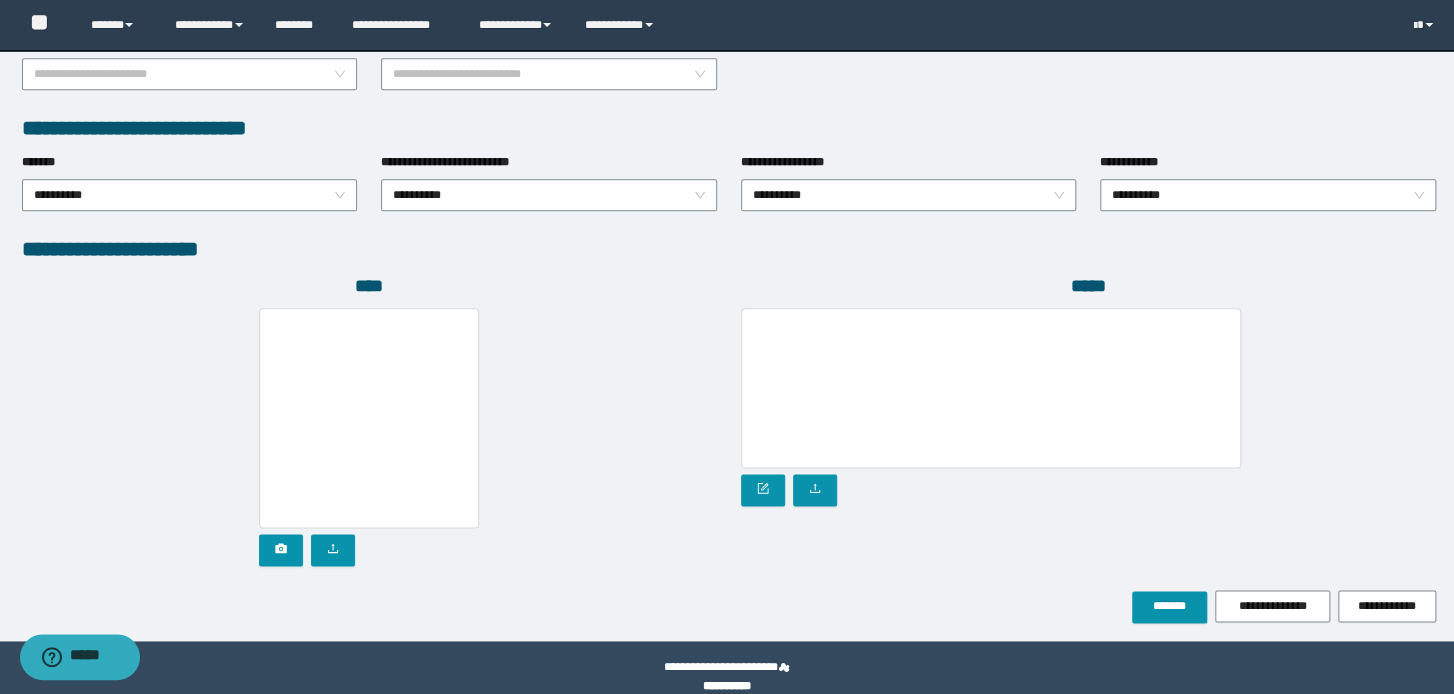scroll, scrollTop: 1008, scrollLeft: 0, axis: vertical 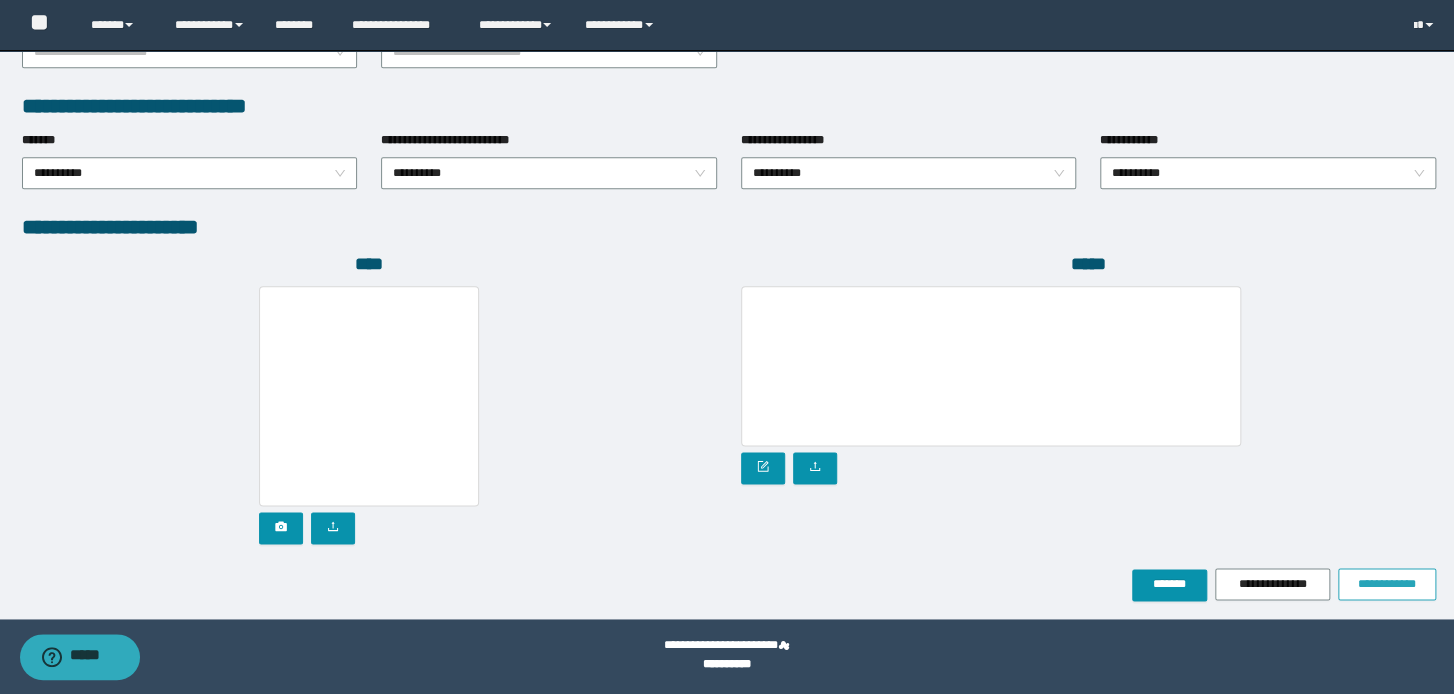 click on "**********" at bounding box center [1387, 584] 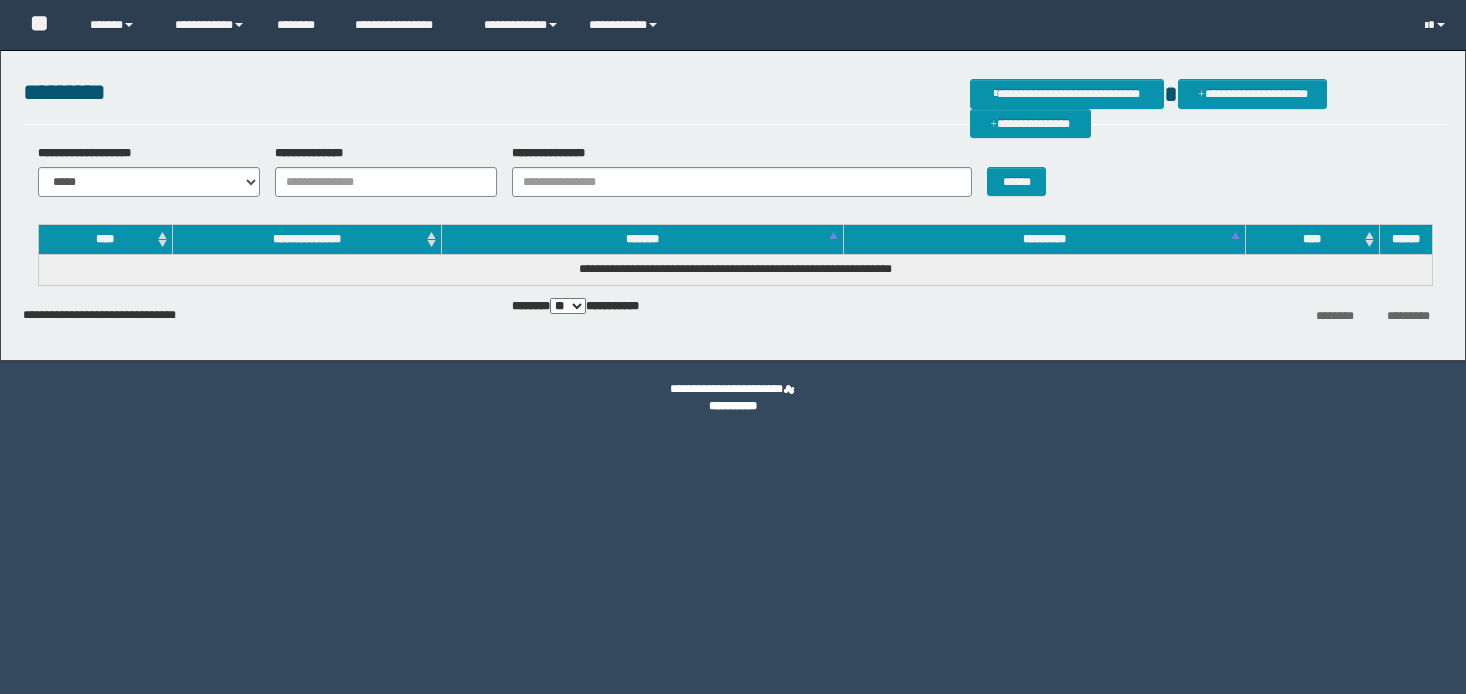 scroll, scrollTop: 0, scrollLeft: 0, axis: both 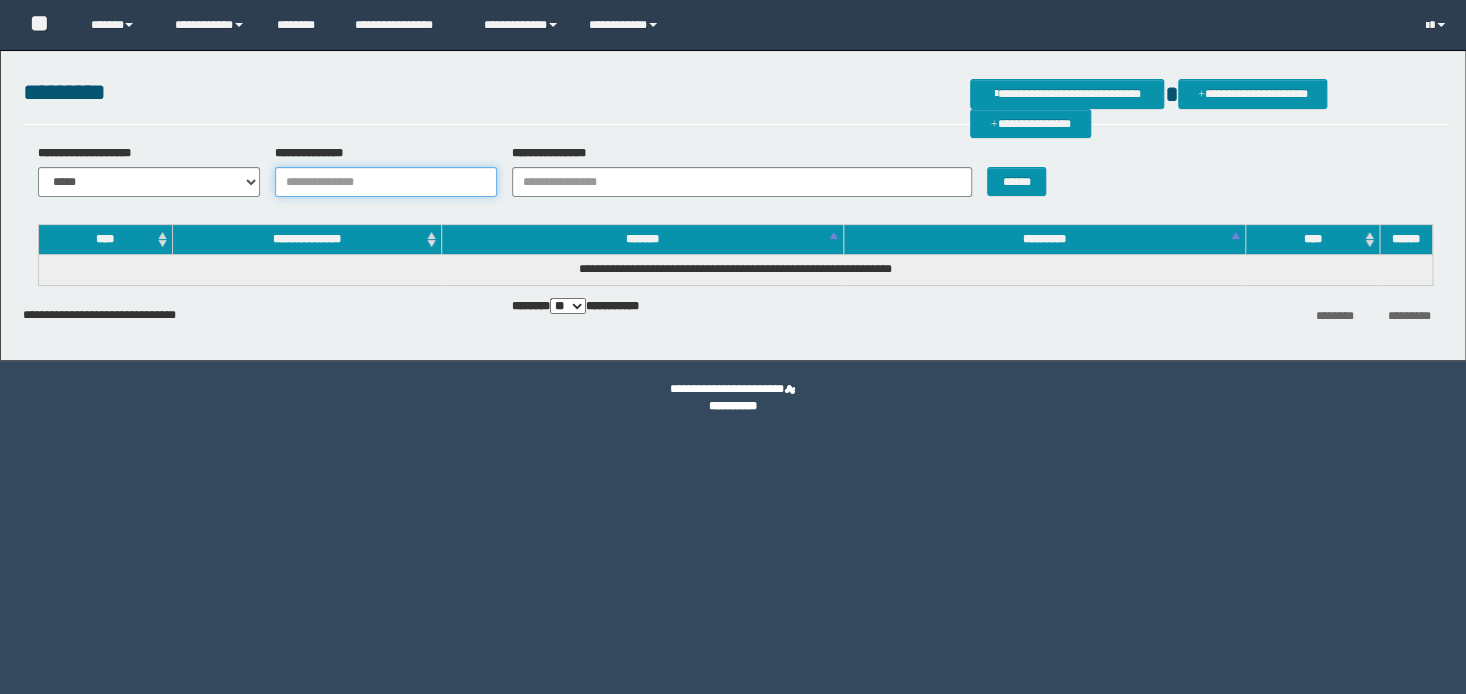 drag, startPoint x: 377, startPoint y: 177, endPoint x: 604, endPoint y: 156, distance: 227.9693 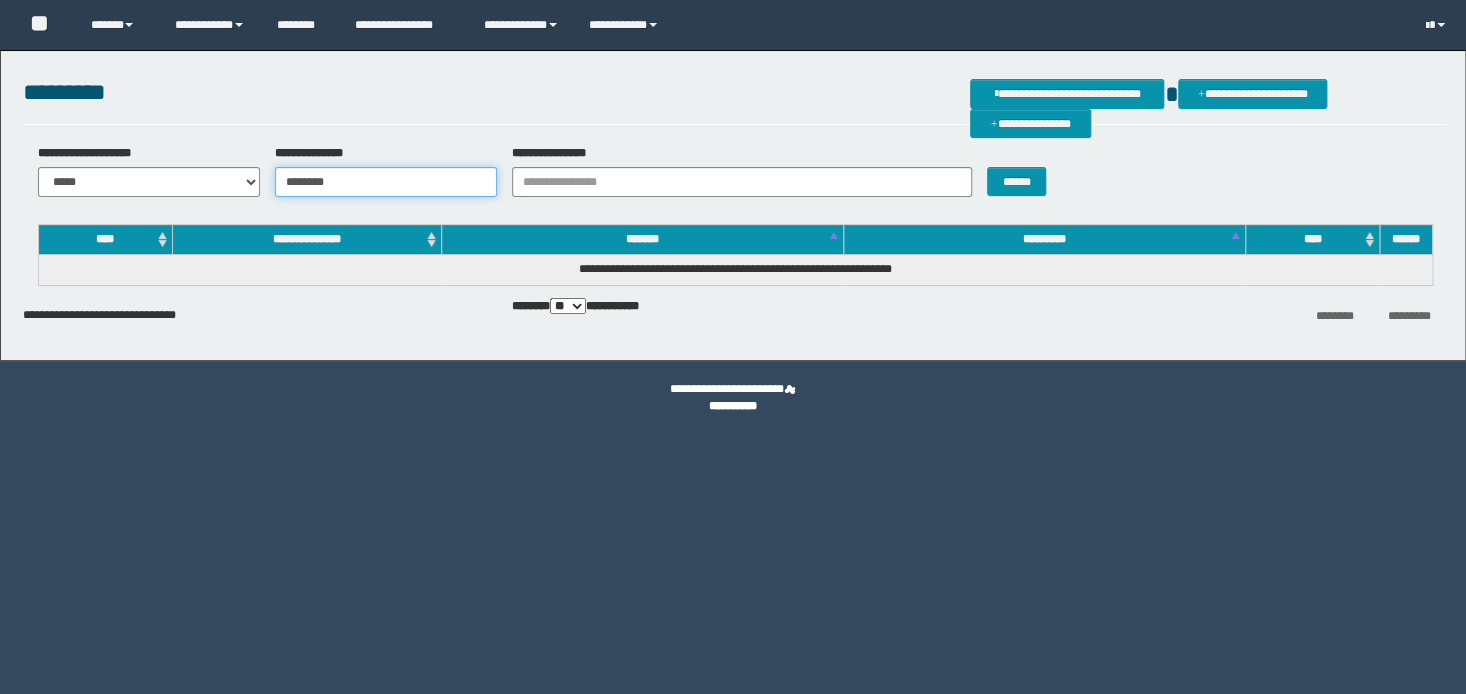 scroll, scrollTop: 0, scrollLeft: 0, axis: both 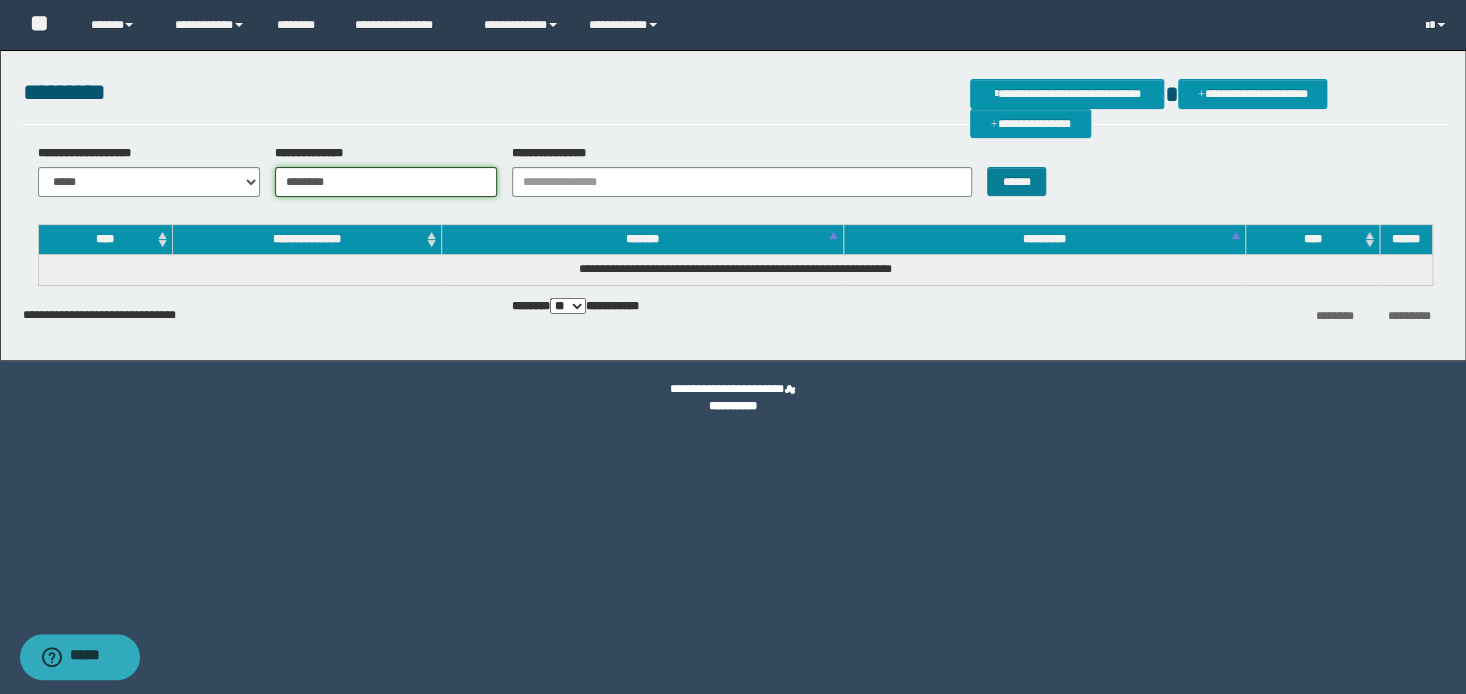 type on "********" 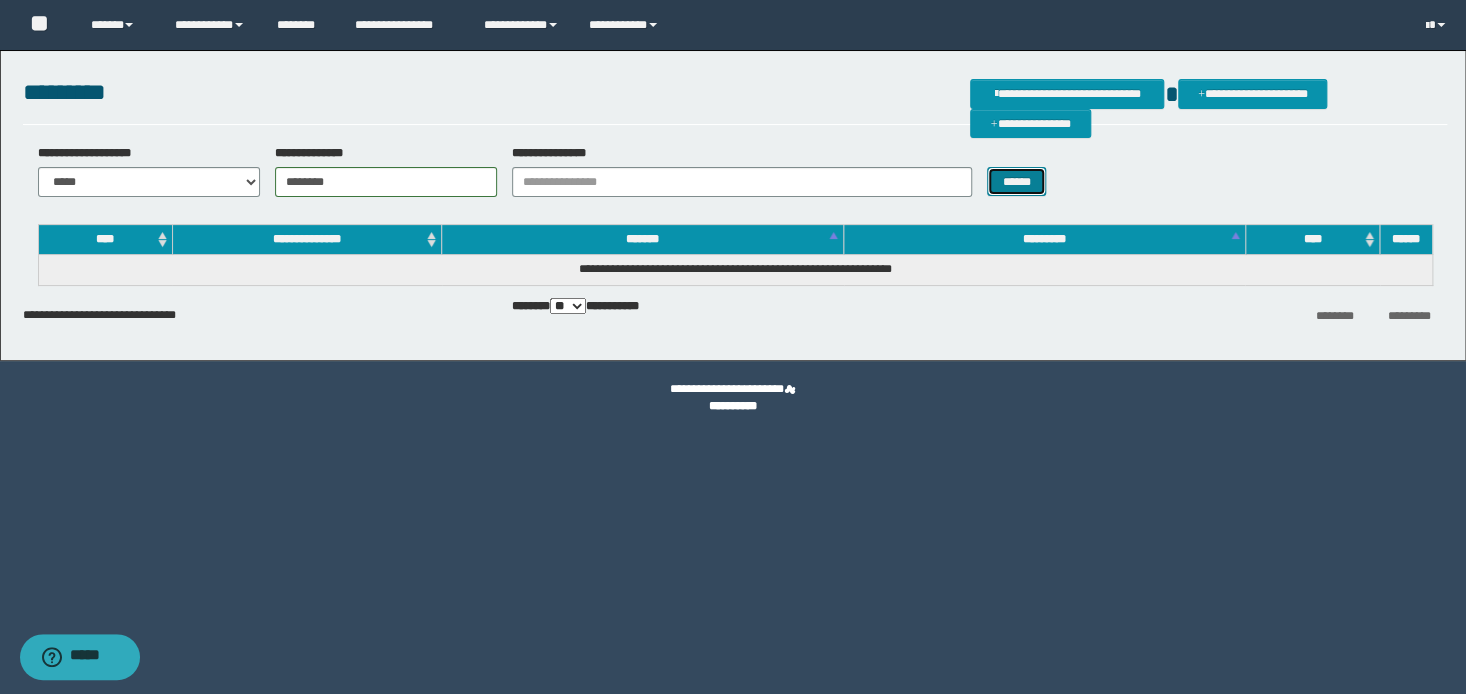 drag, startPoint x: 1010, startPoint y: 180, endPoint x: 1024, endPoint y: 184, distance: 14.56022 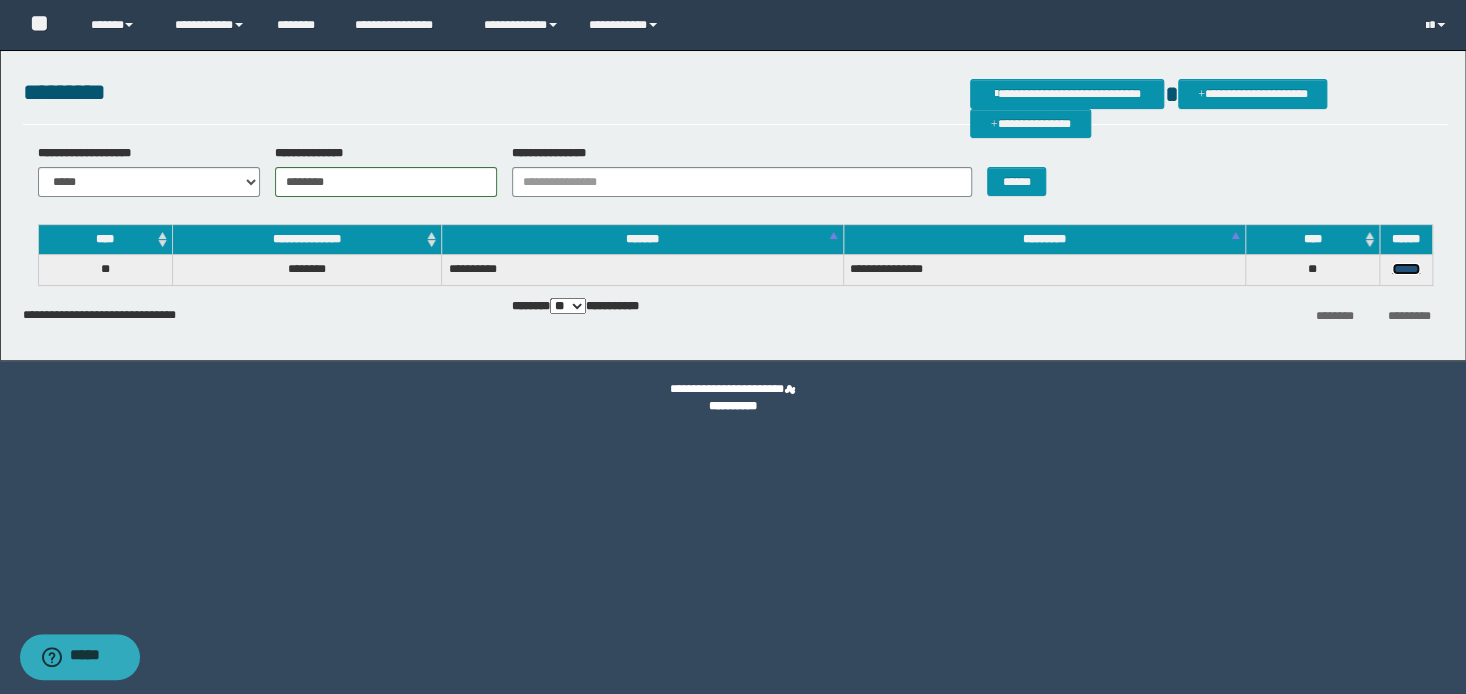 click on "******" at bounding box center [1406, 269] 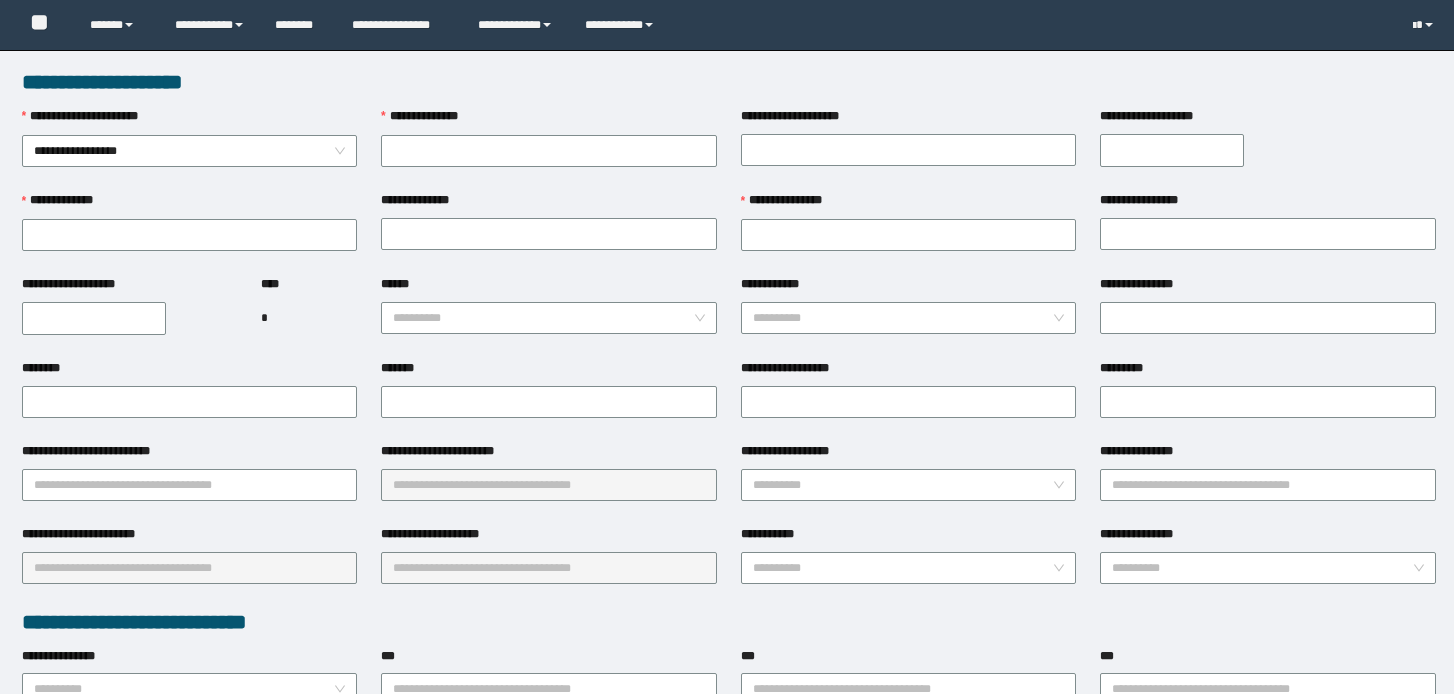 scroll, scrollTop: 0, scrollLeft: 0, axis: both 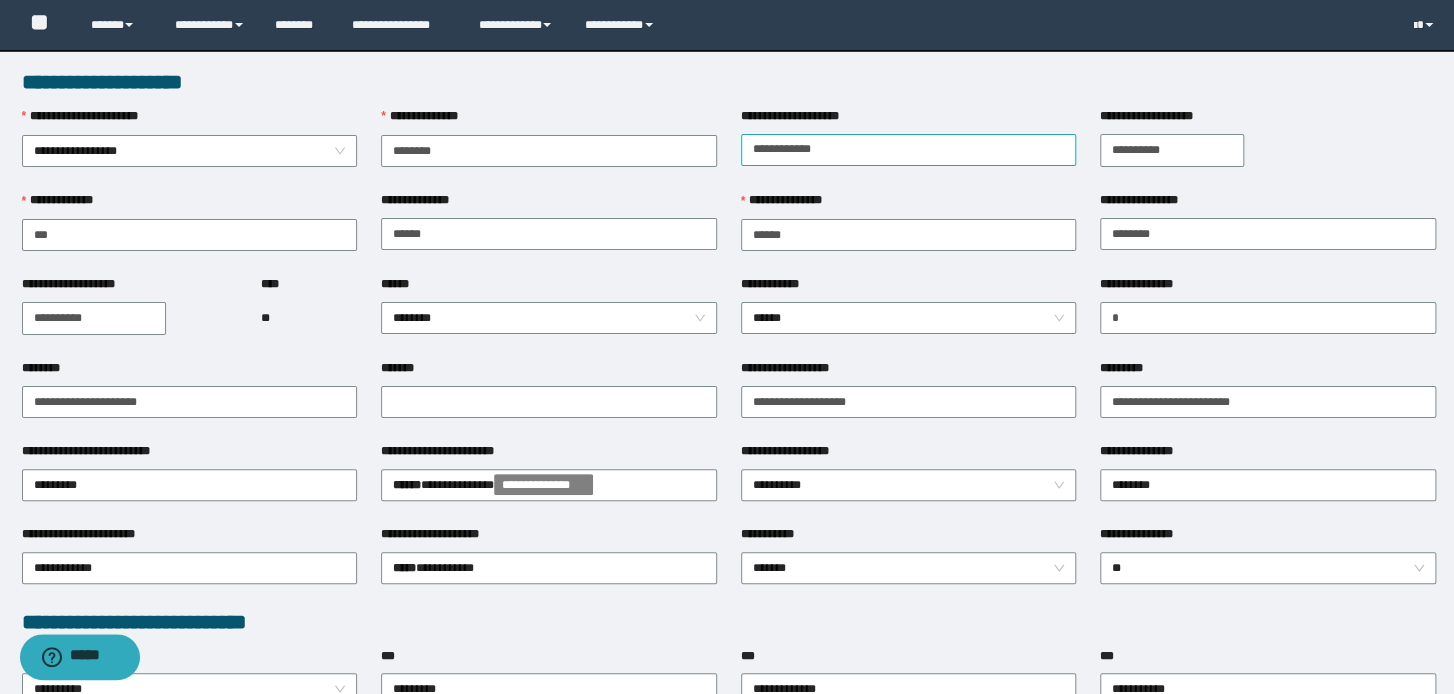 drag, startPoint x: 721, startPoint y: 88, endPoint x: 799, endPoint y: 155, distance: 102.825096 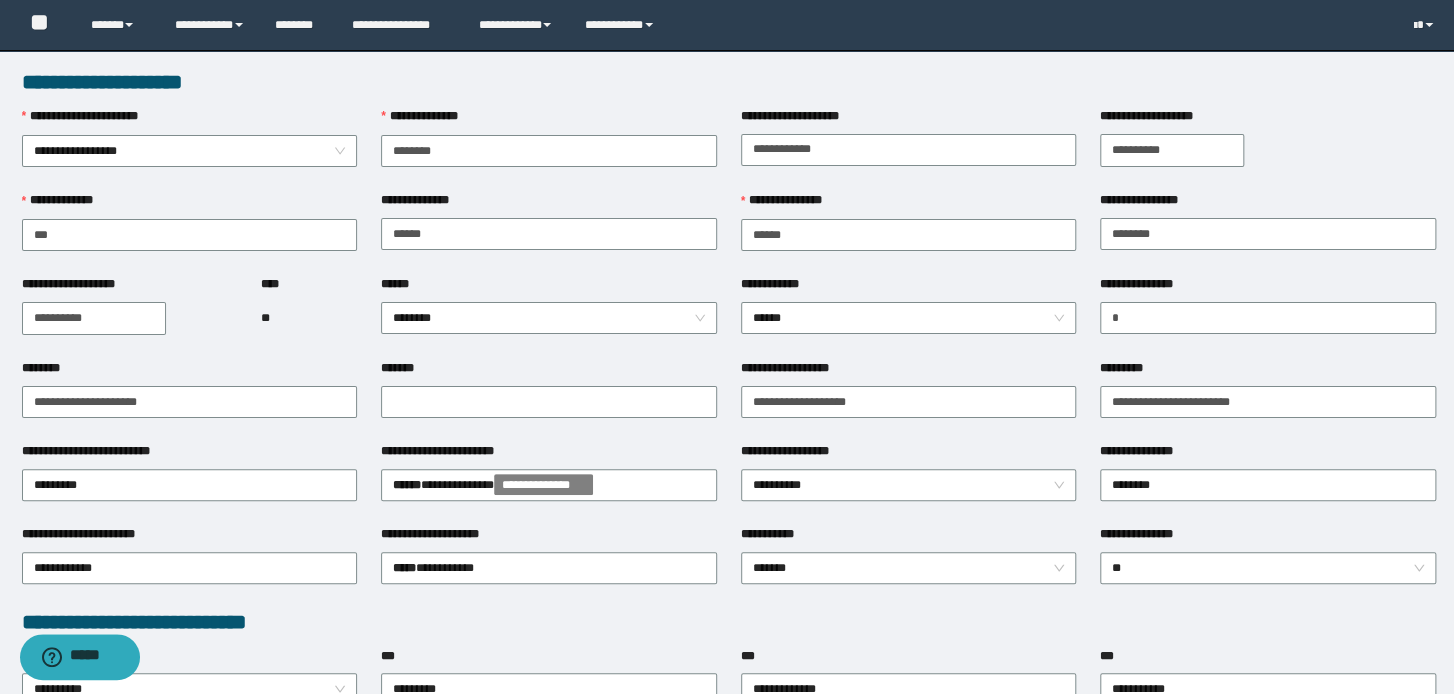 click on "**********" at bounding box center (909, 205) 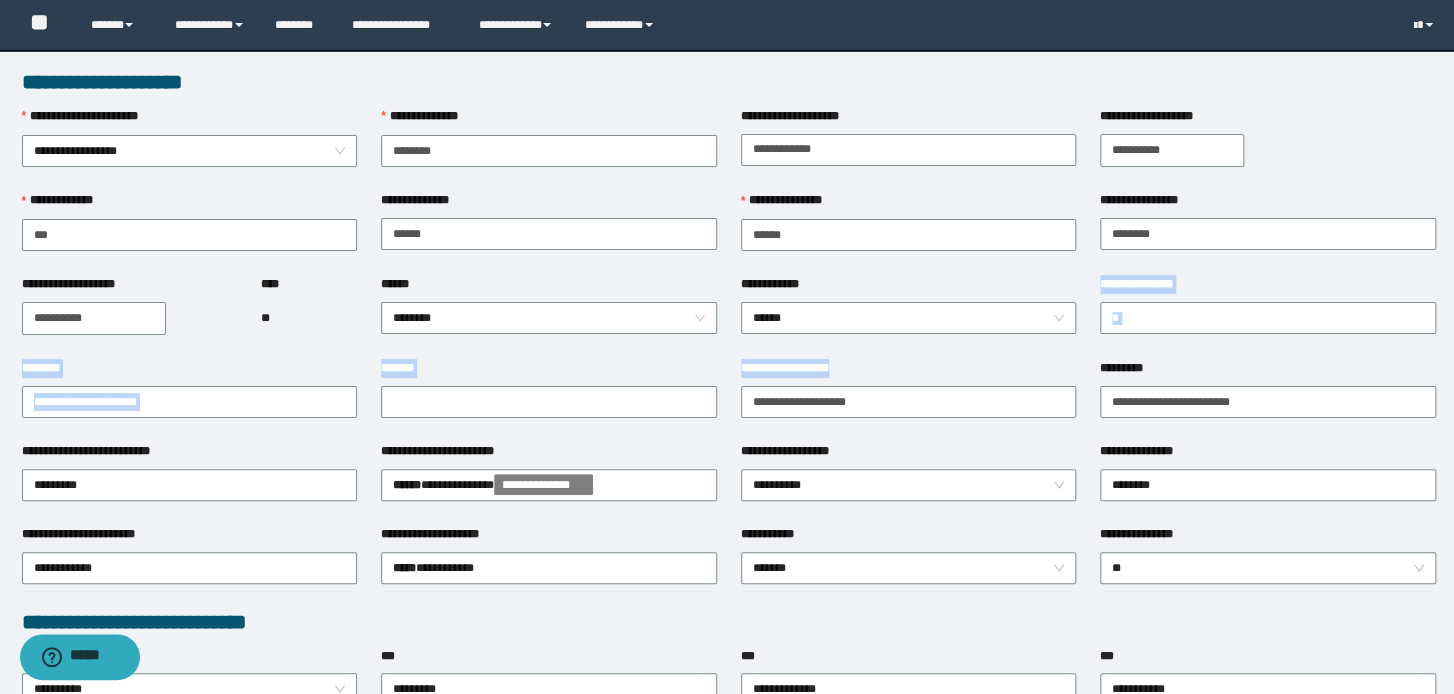 click on "**********" at bounding box center [729, 838] 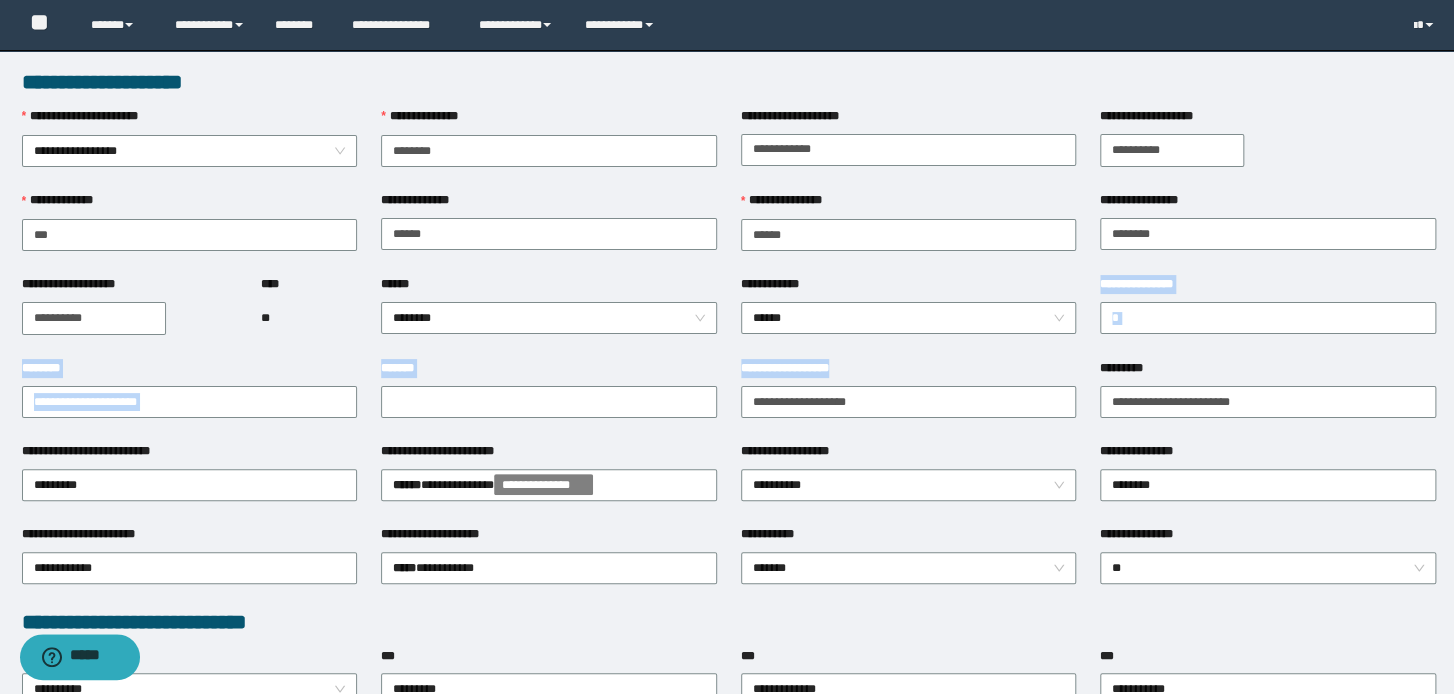 drag, startPoint x: 851, startPoint y: 355, endPoint x: 581, endPoint y: 378, distance: 270.97784 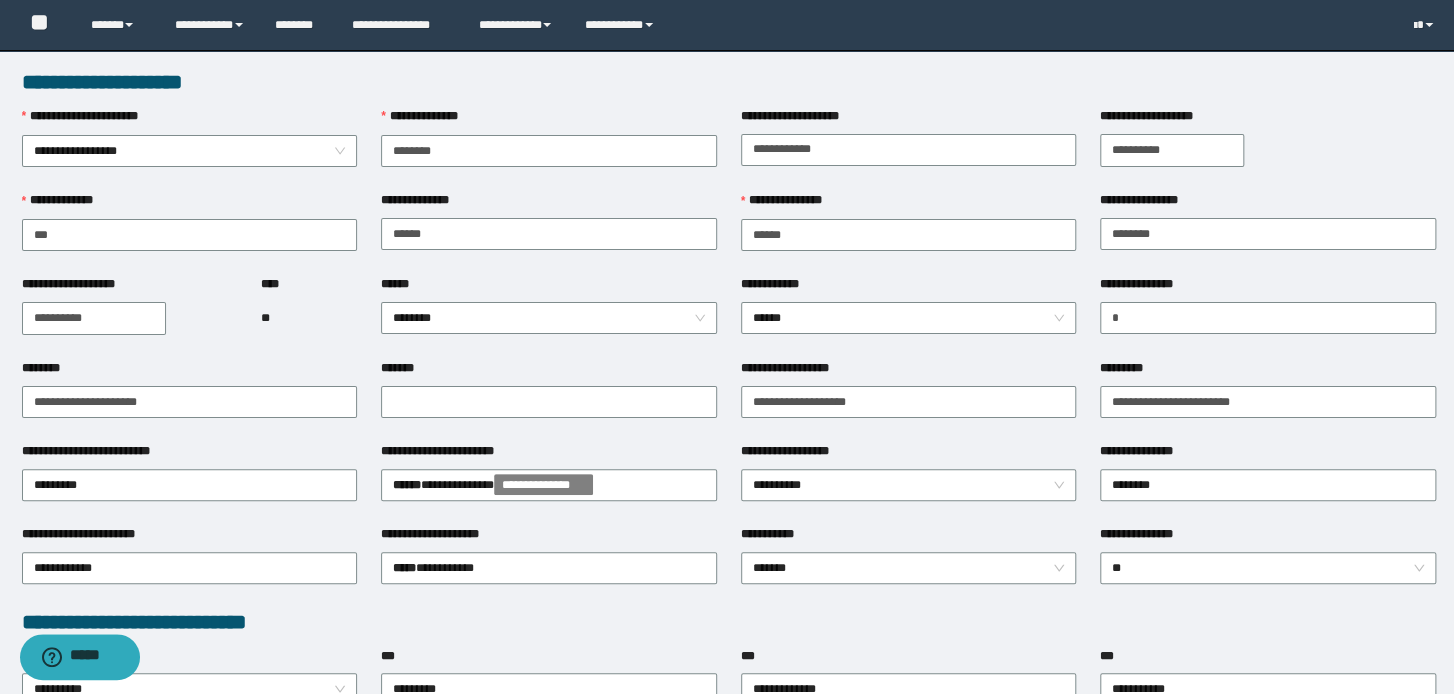 click on "**********" at bounding box center [727, 838] 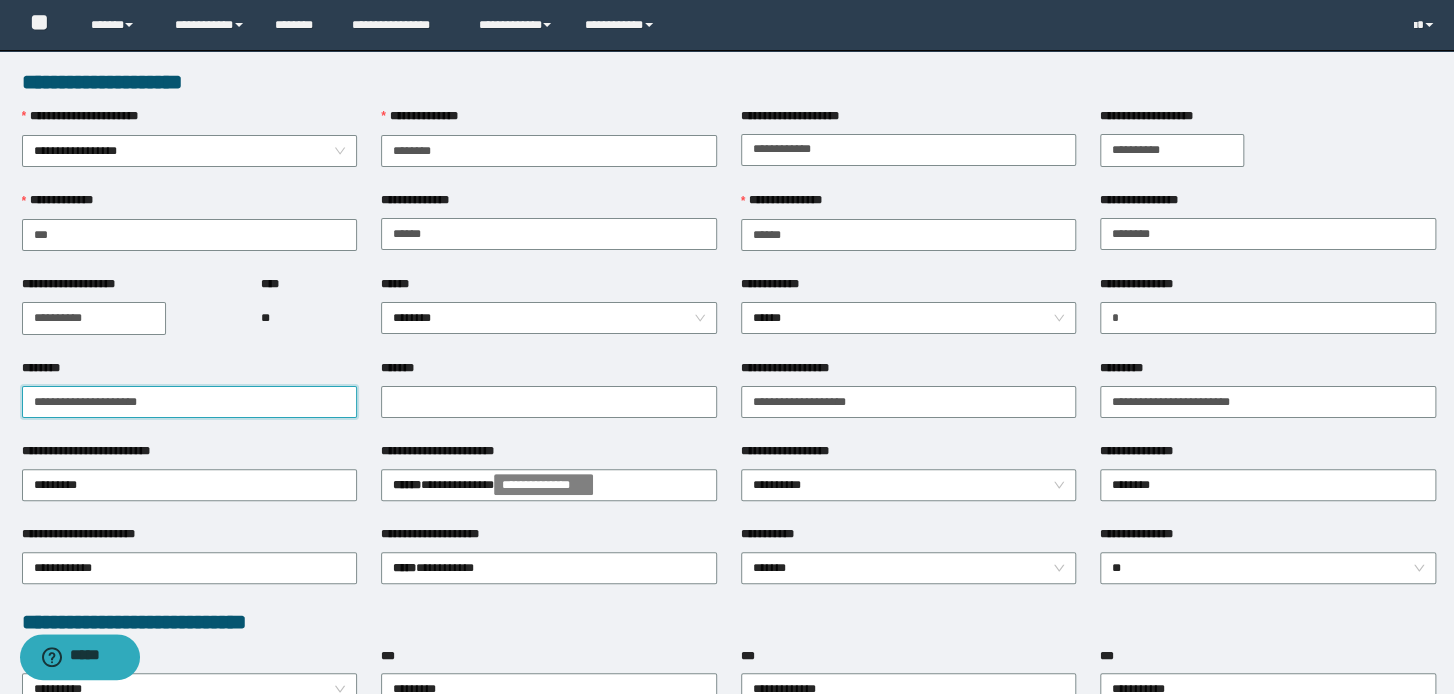 drag, startPoint x: 99, startPoint y: 396, endPoint x: -49, endPoint y: 385, distance: 148.40822 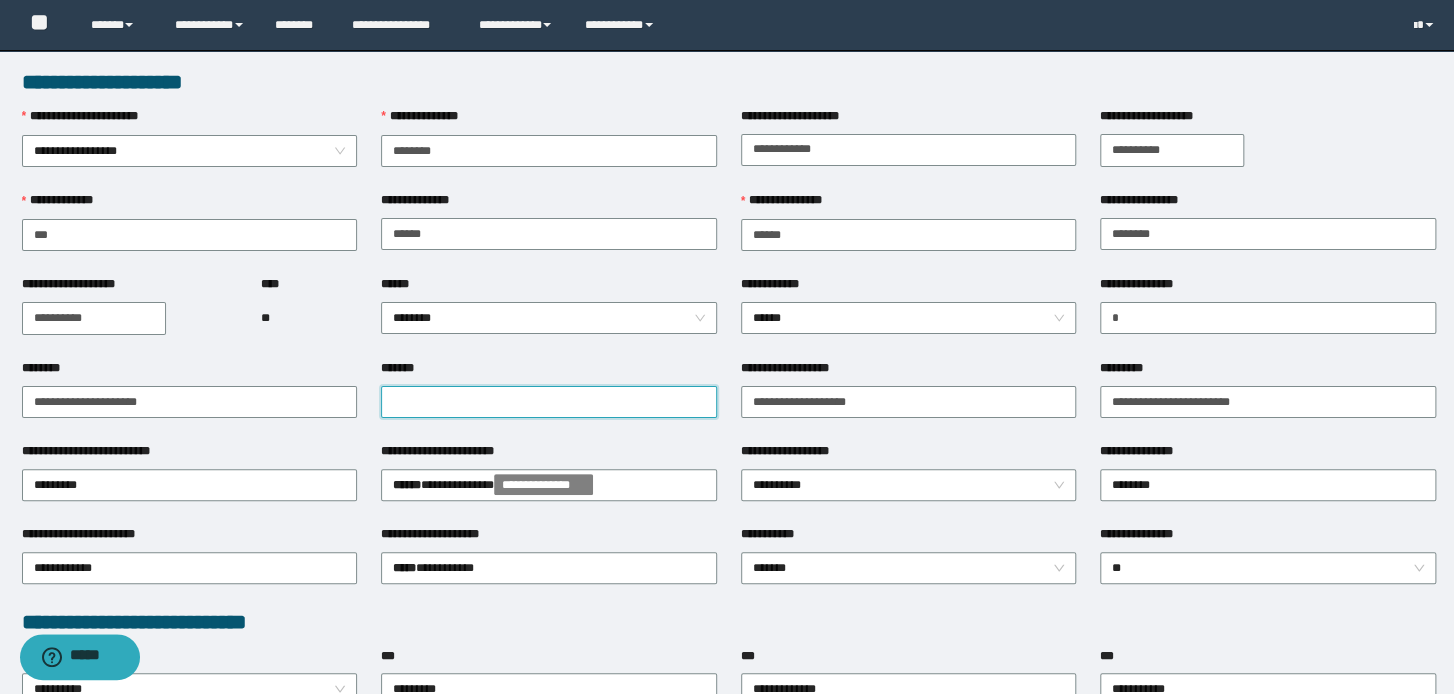 click on "*******" at bounding box center (549, 402) 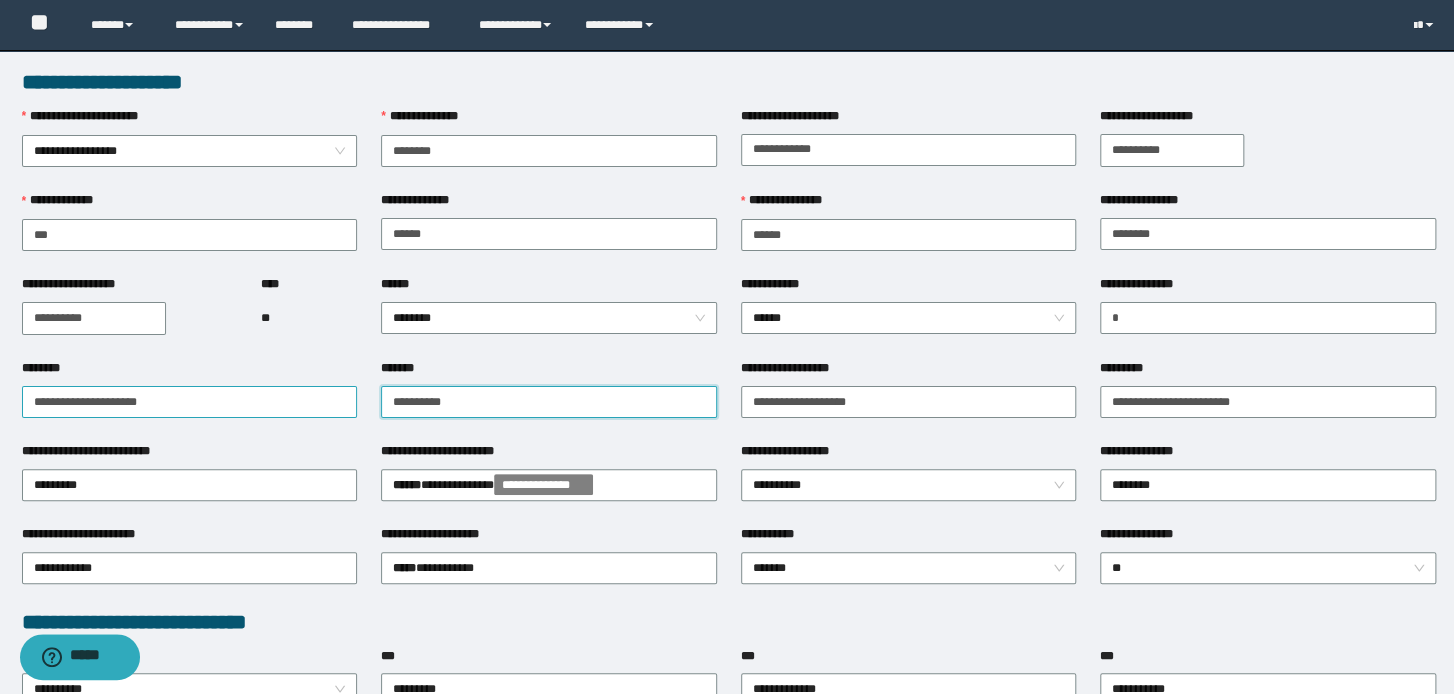 type on "**********" 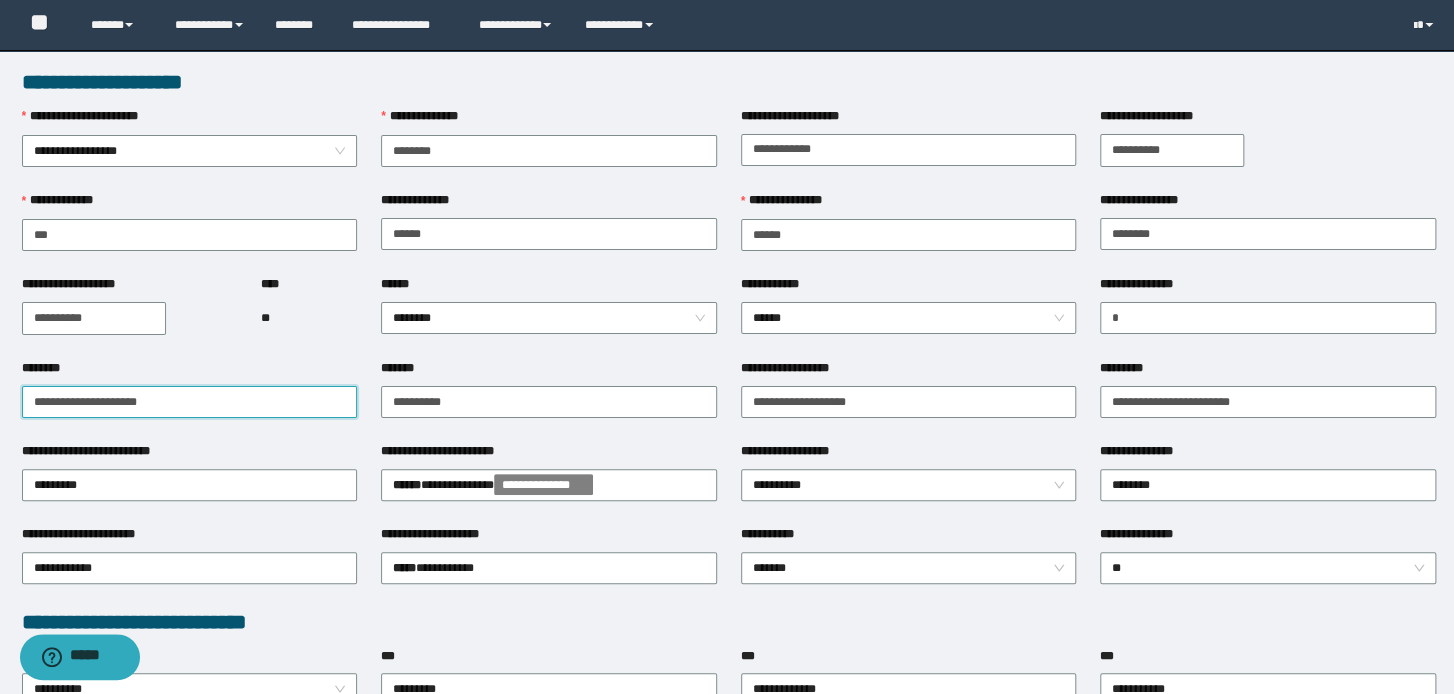 drag, startPoint x: 182, startPoint y: 400, endPoint x: 102, endPoint y: 405, distance: 80.1561 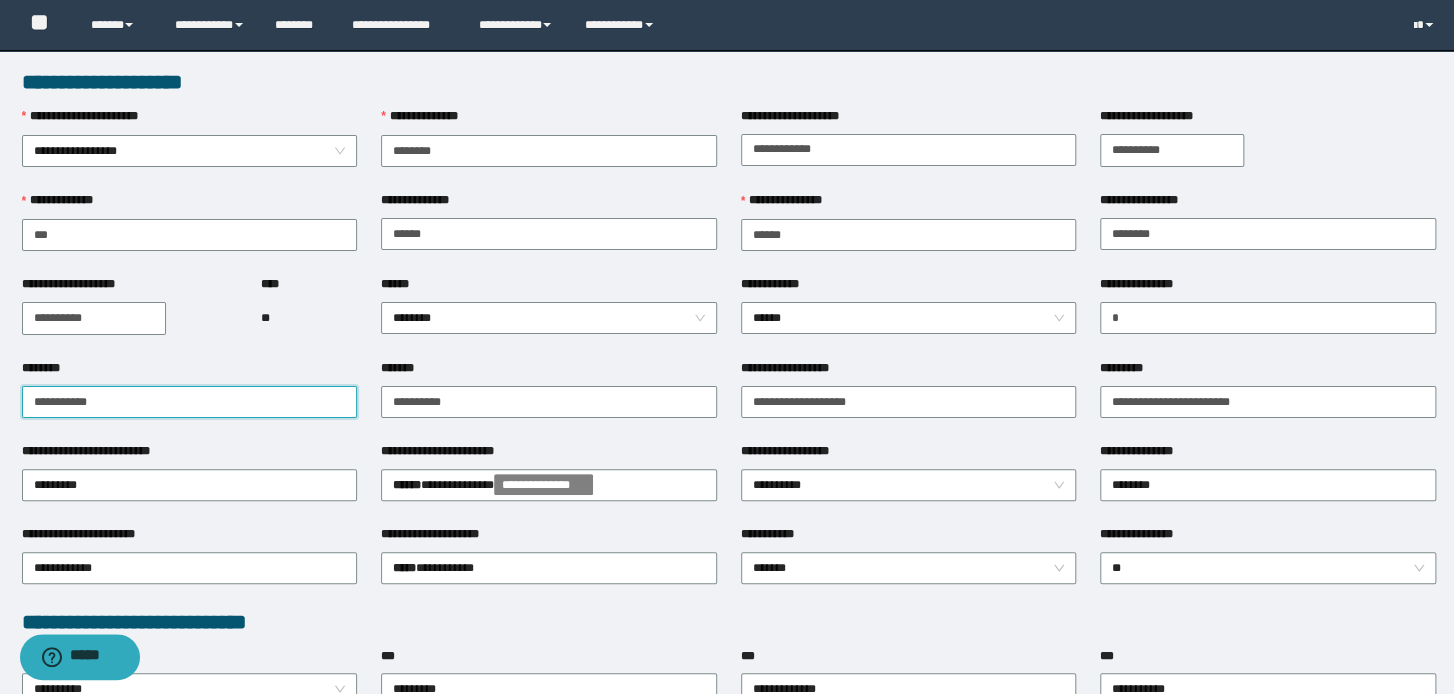 type on "**********" 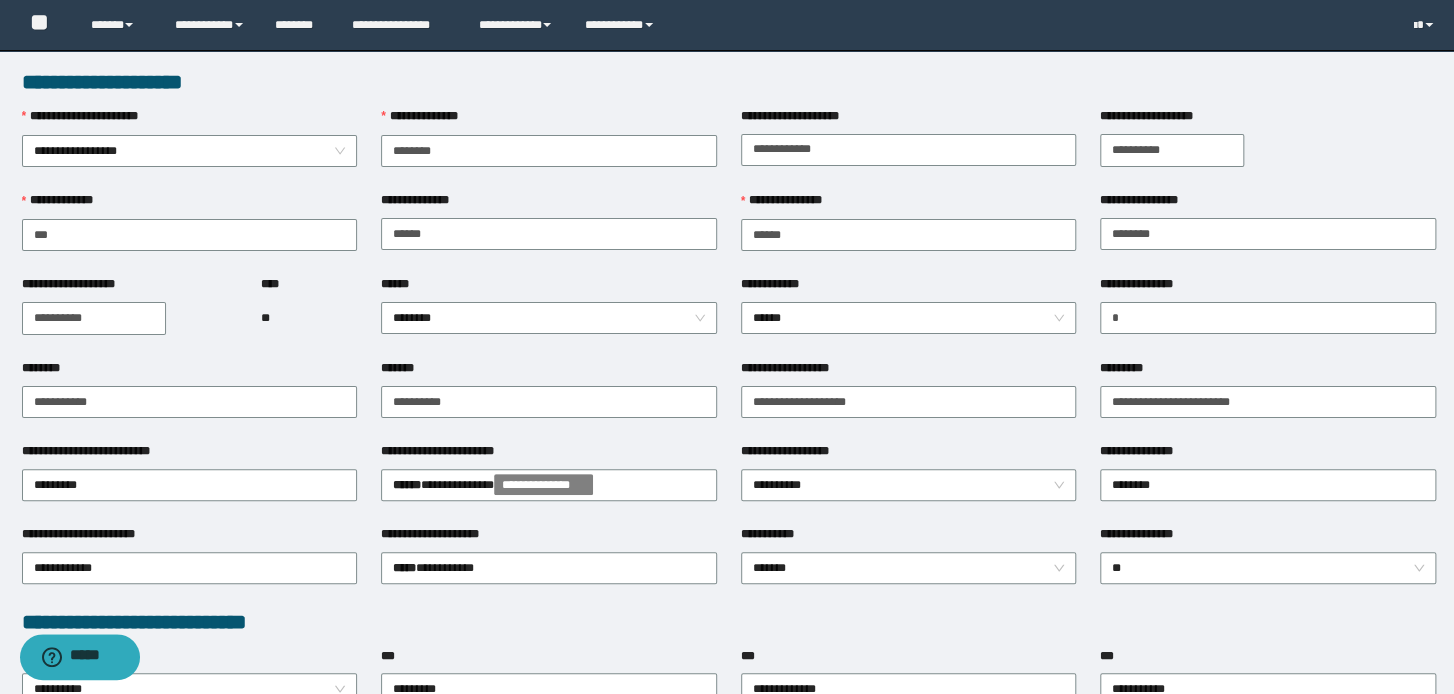click on "**********" at bounding box center [909, 400] 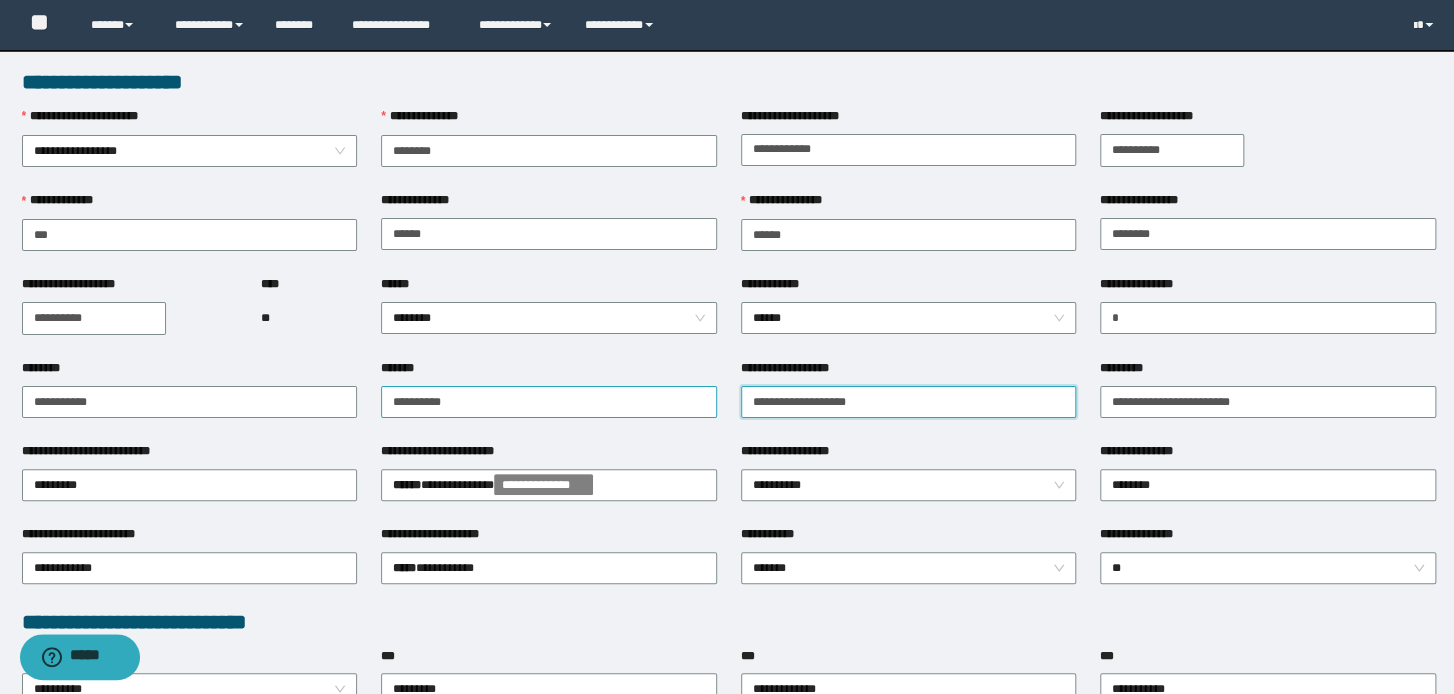 drag, startPoint x: 617, startPoint y: 402, endPoint x: 602, endPoint y: 402, distance: 15 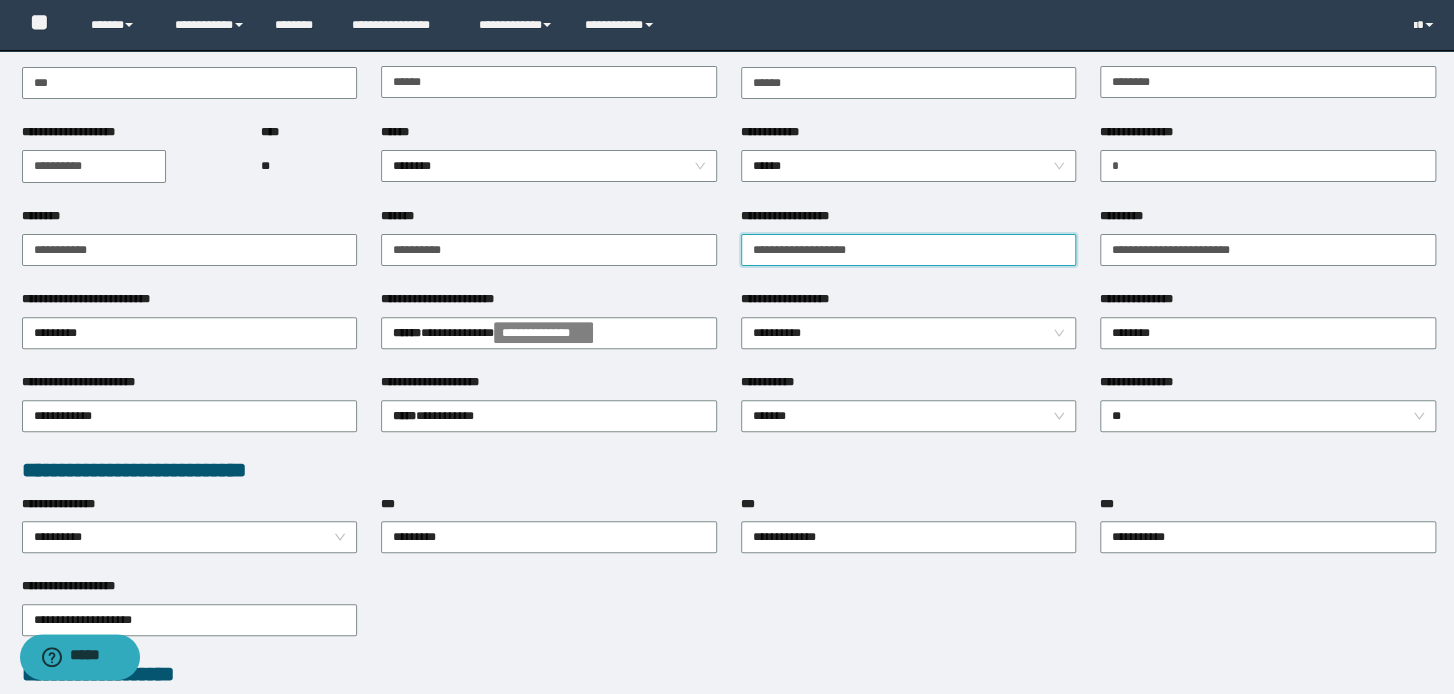 scroll, scrollTop: 160, scrollLeft: 0, axis: vertical 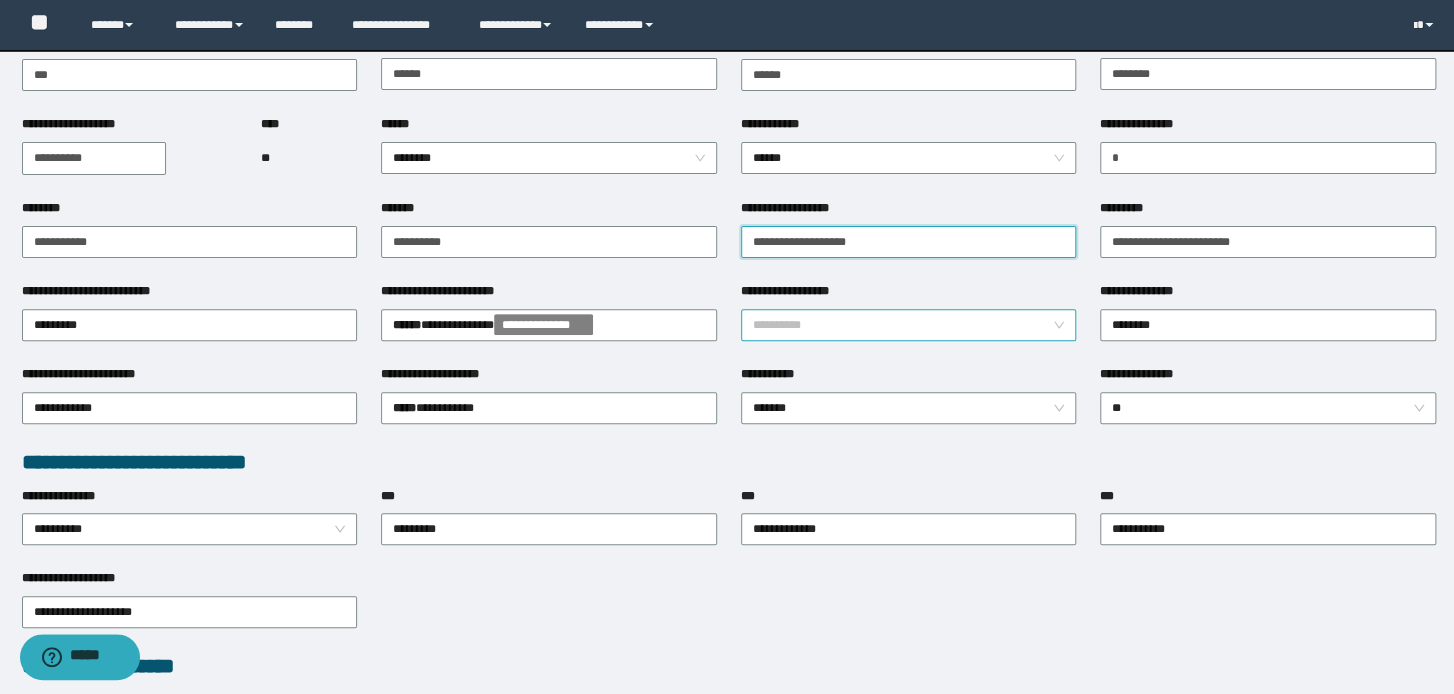 click on "**********" at bounding box center (909, 325) 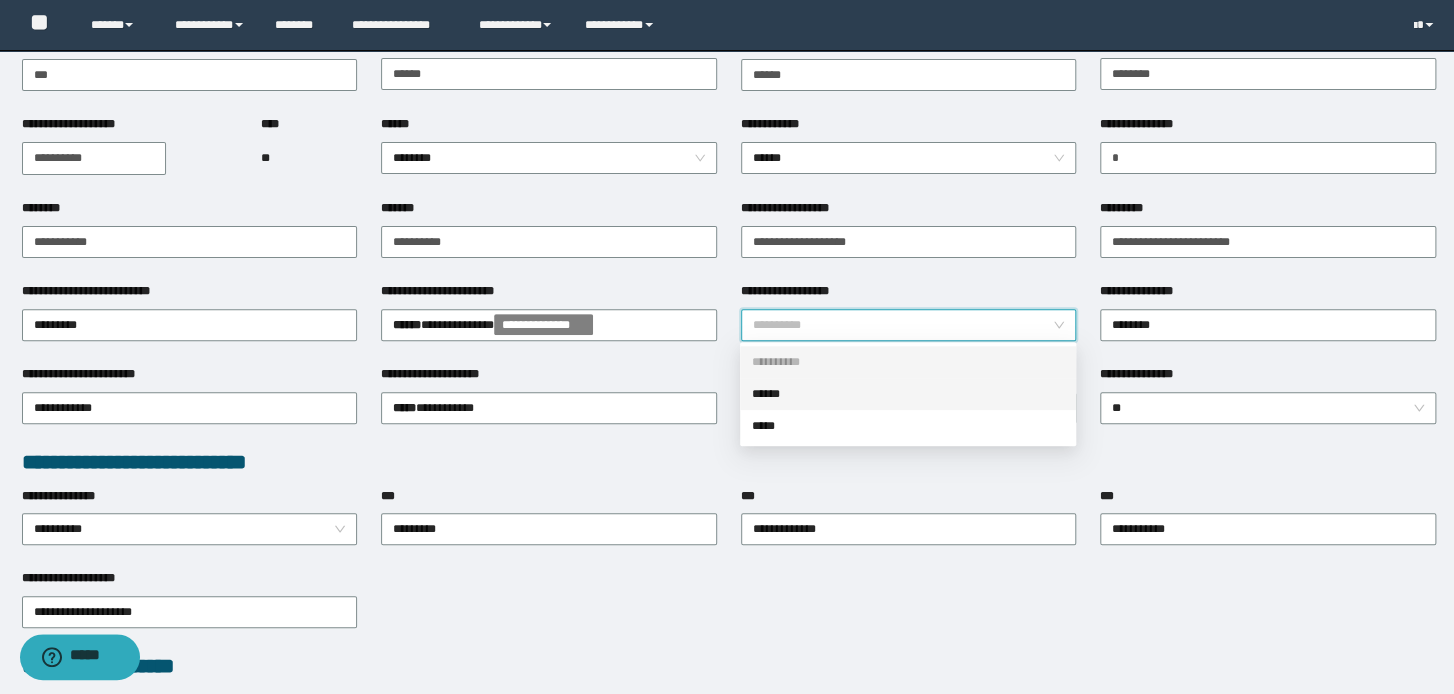 click on "******" at bounding box center [908, 394] 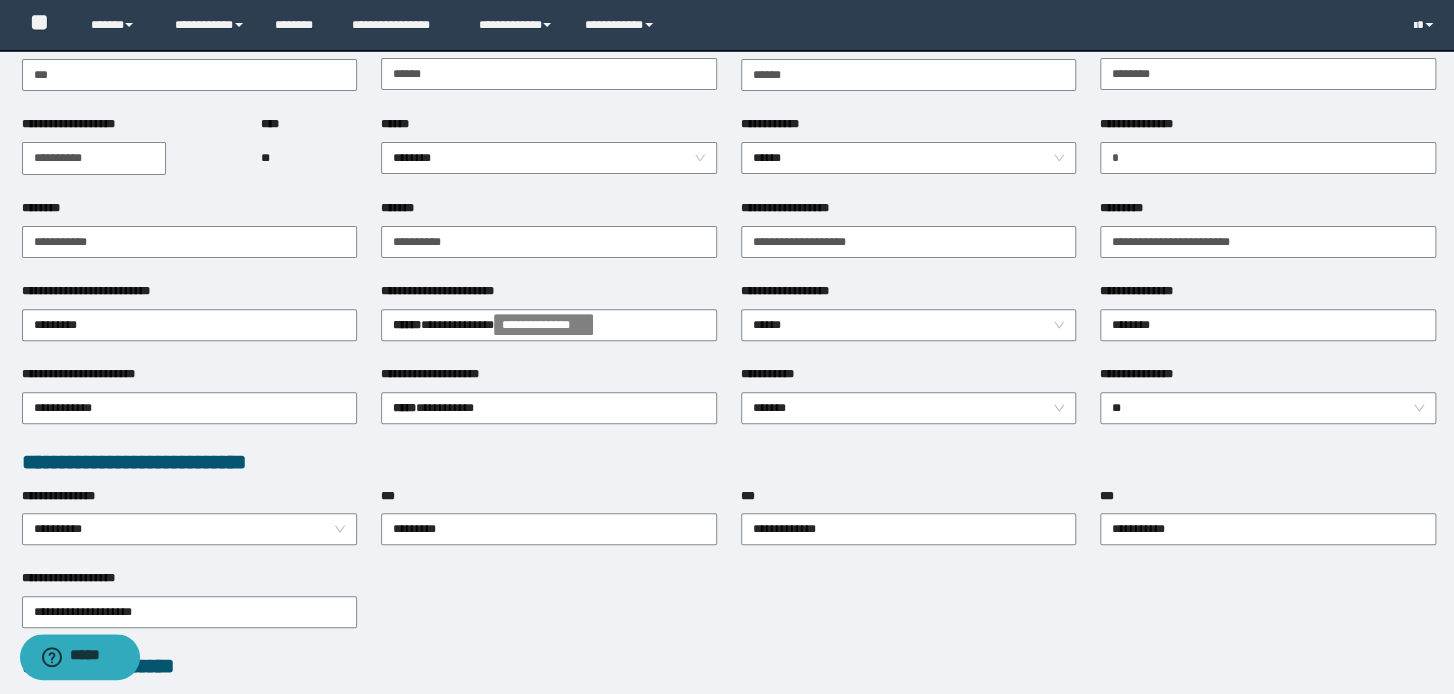 click on "**********" at bounding box center (729, 462) 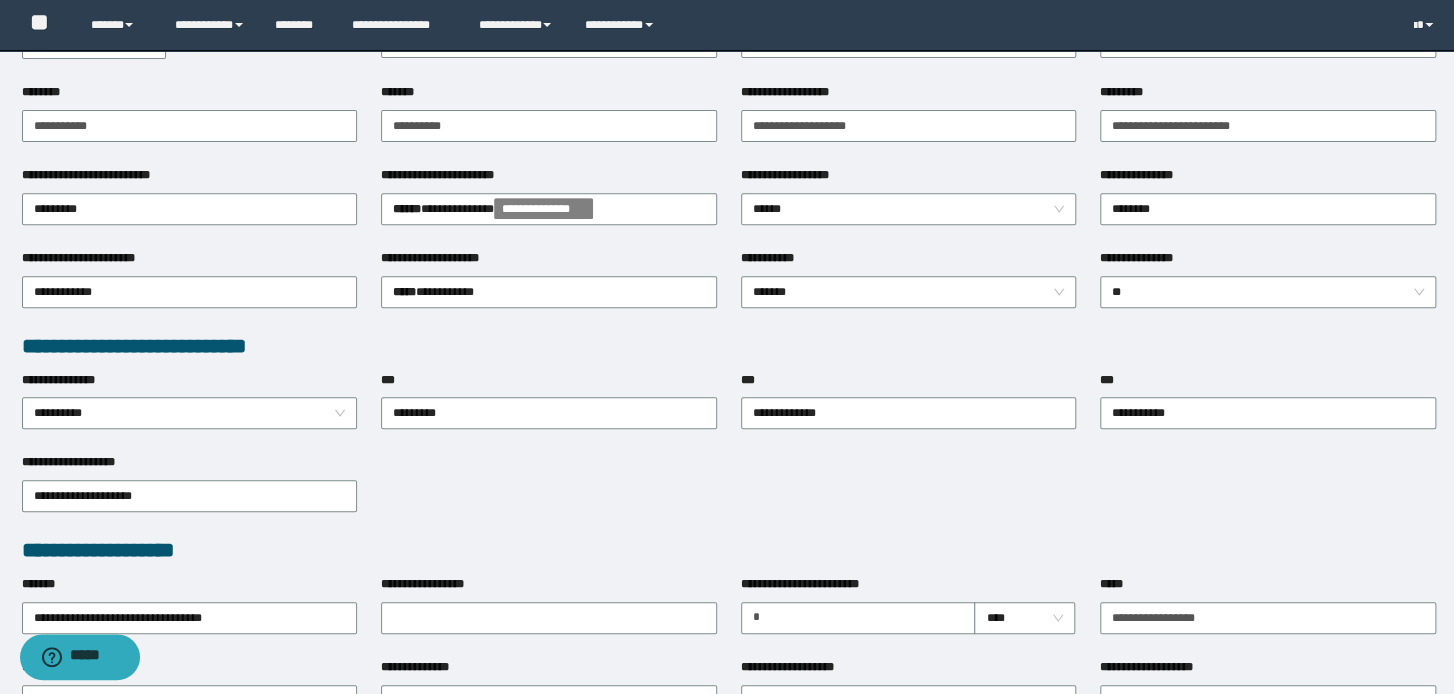 scroll, scrollTop: 400, scrollLeft: 0, axis: vertical 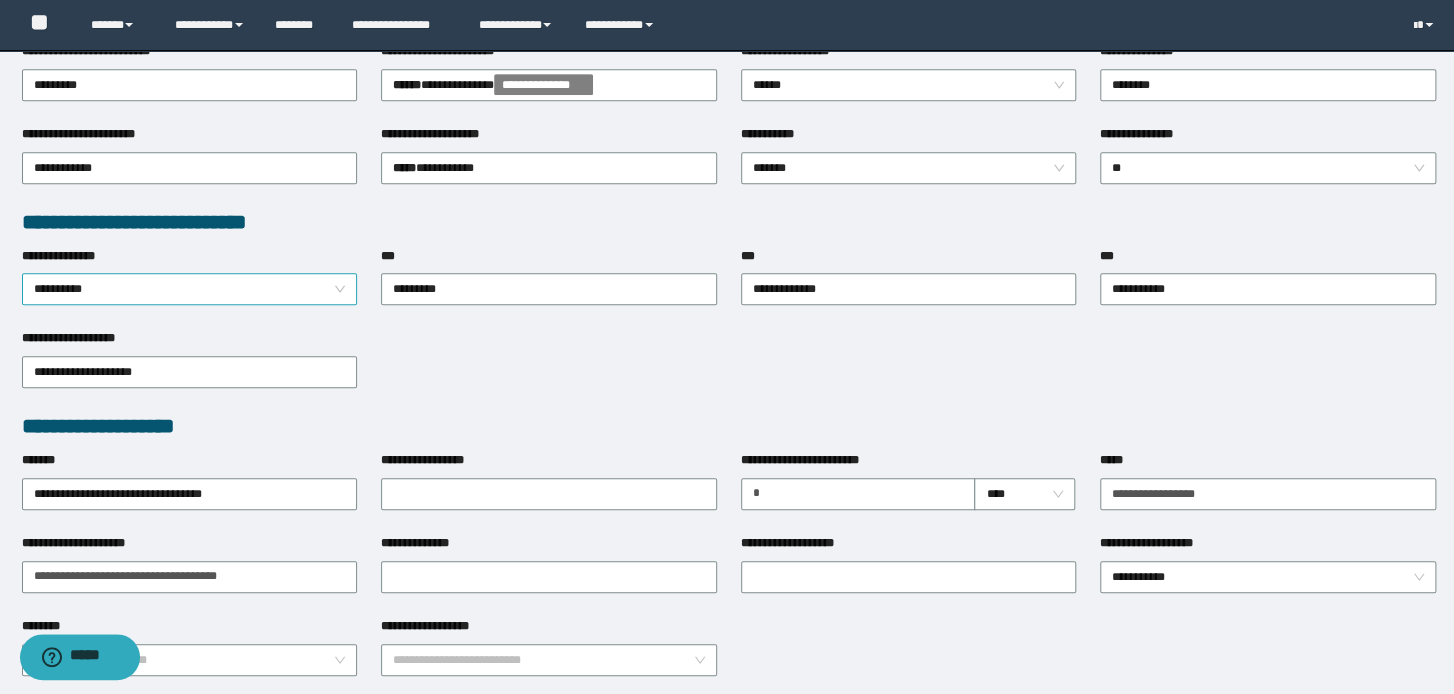 click on "**********" at bounding box center (190, 289) 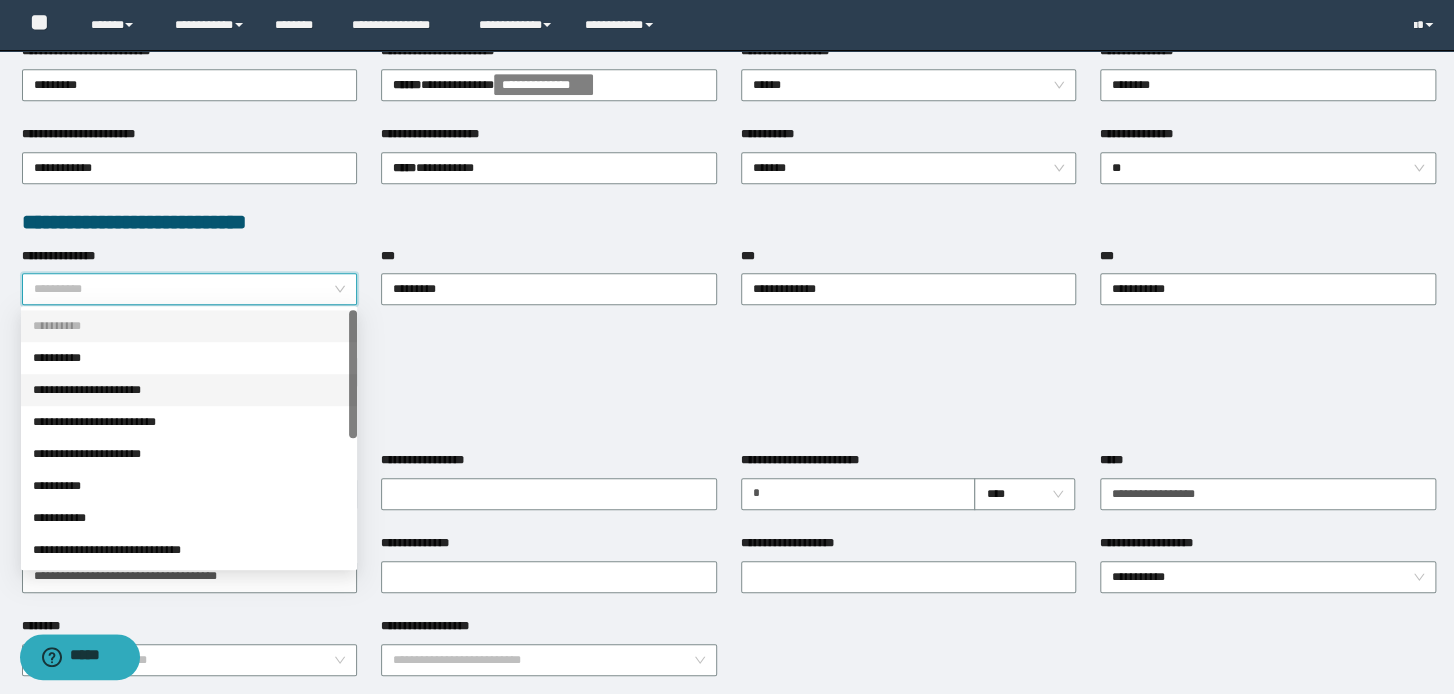click on "**********" at bounding box center (189, 390) 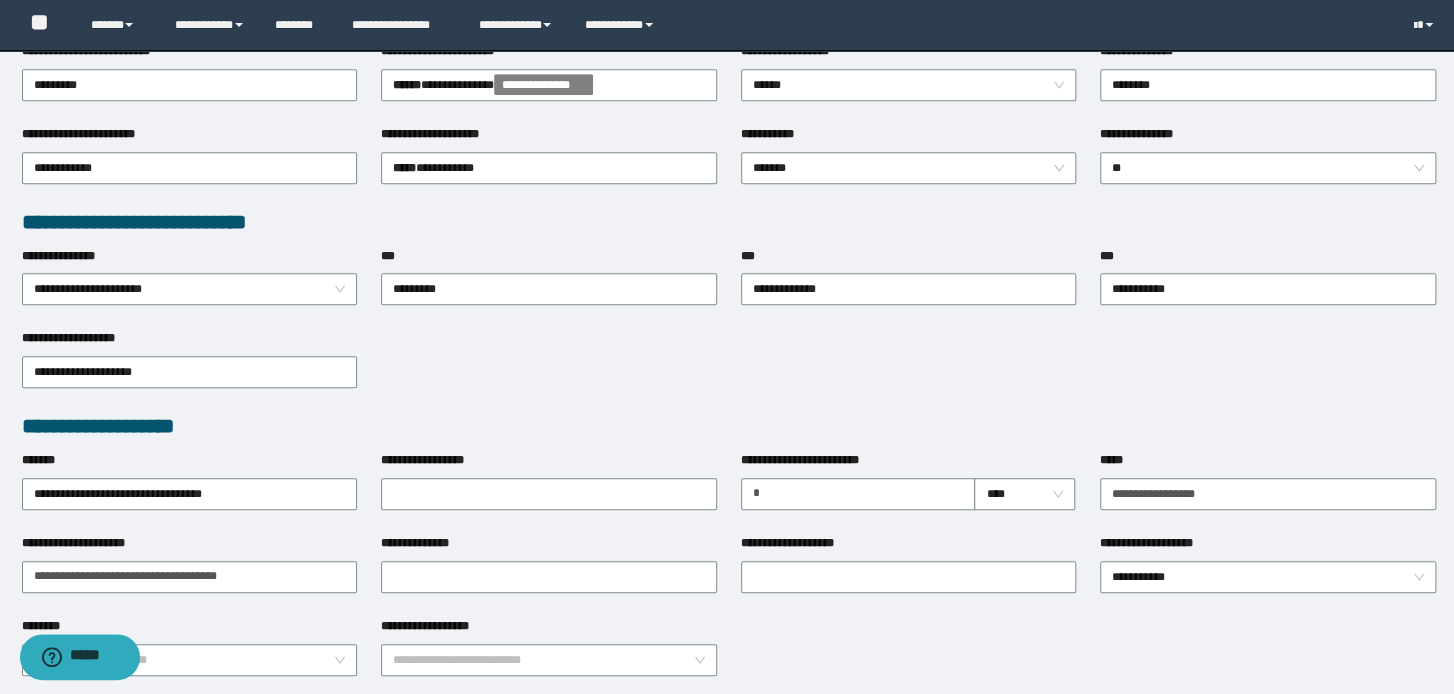 click on "**********" at bounding box center (729, 370) 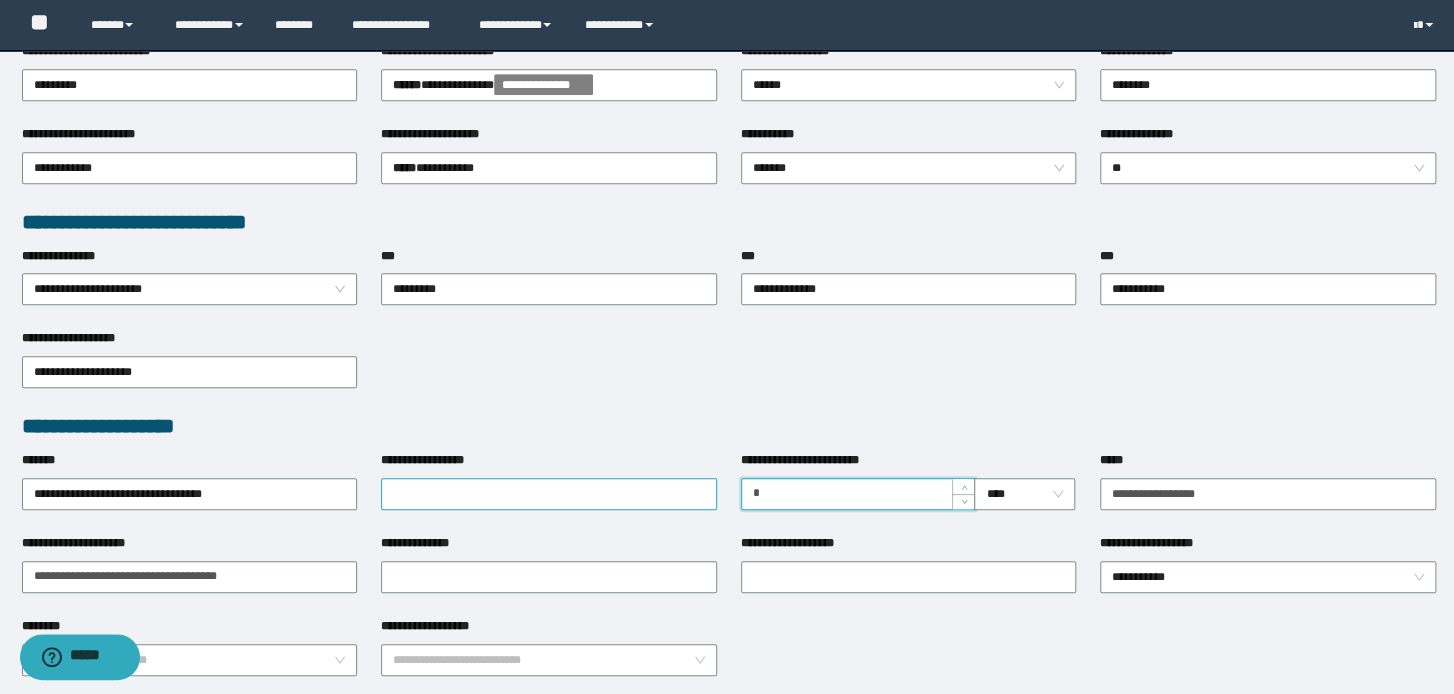 drag, startPoint x: 814, startPoint y: 494, endPoint x: 560, endPoint y: 505, distance: 254.23808 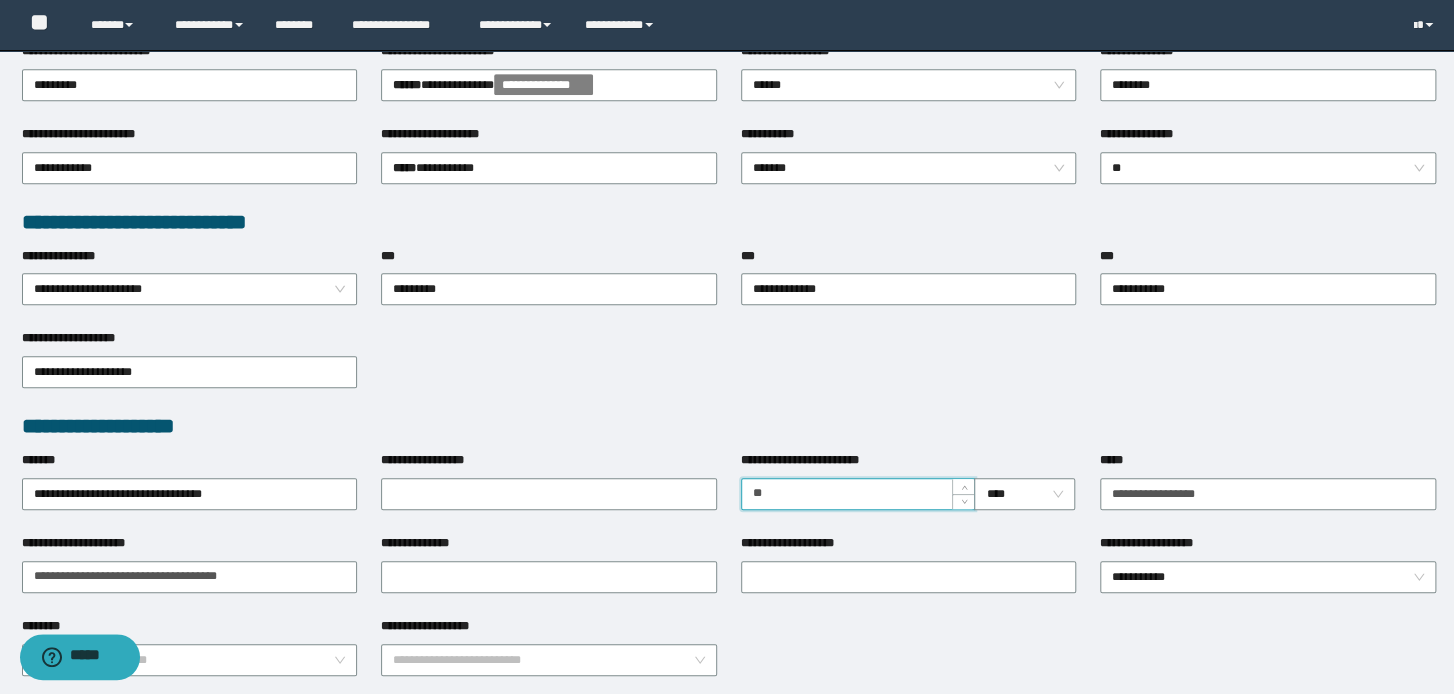 type on "**" 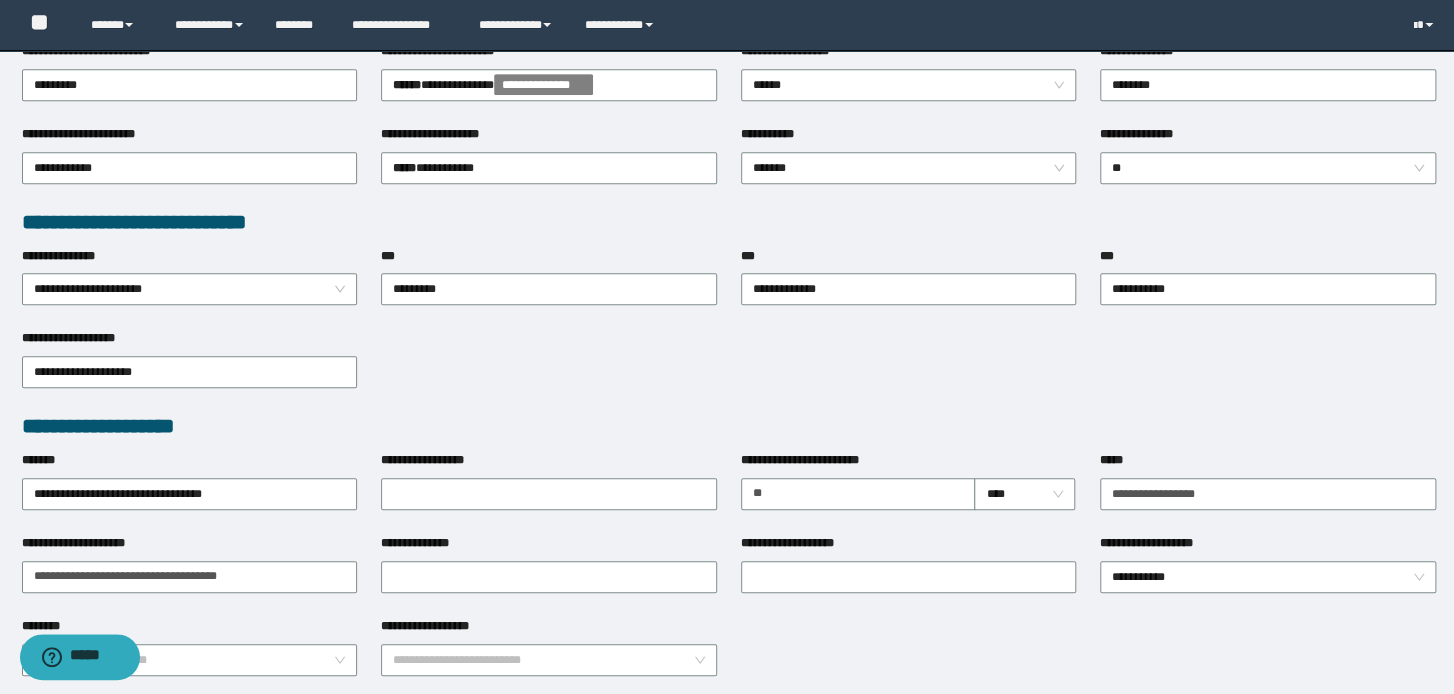 click on "**********" at bounding box center (729, 426) 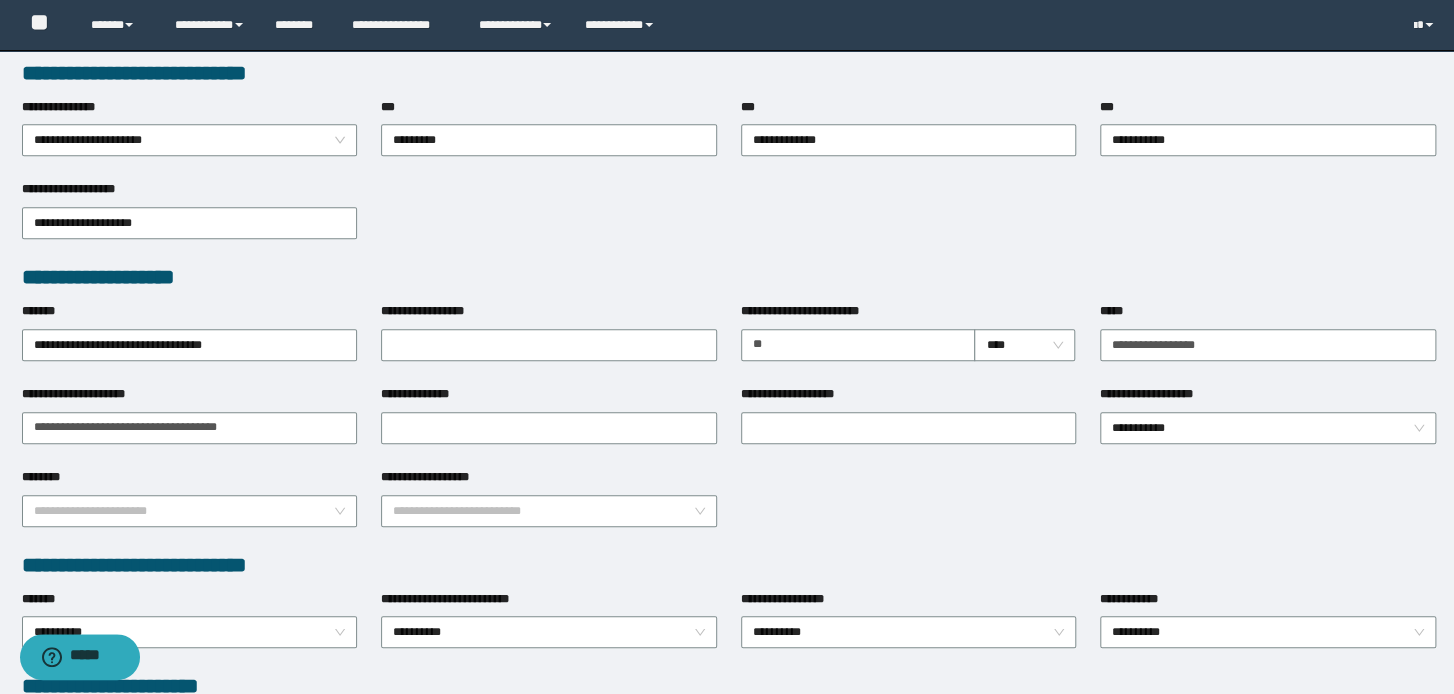 scroll, scrollTop: 560, scrollLeft: 0, axis: vertical 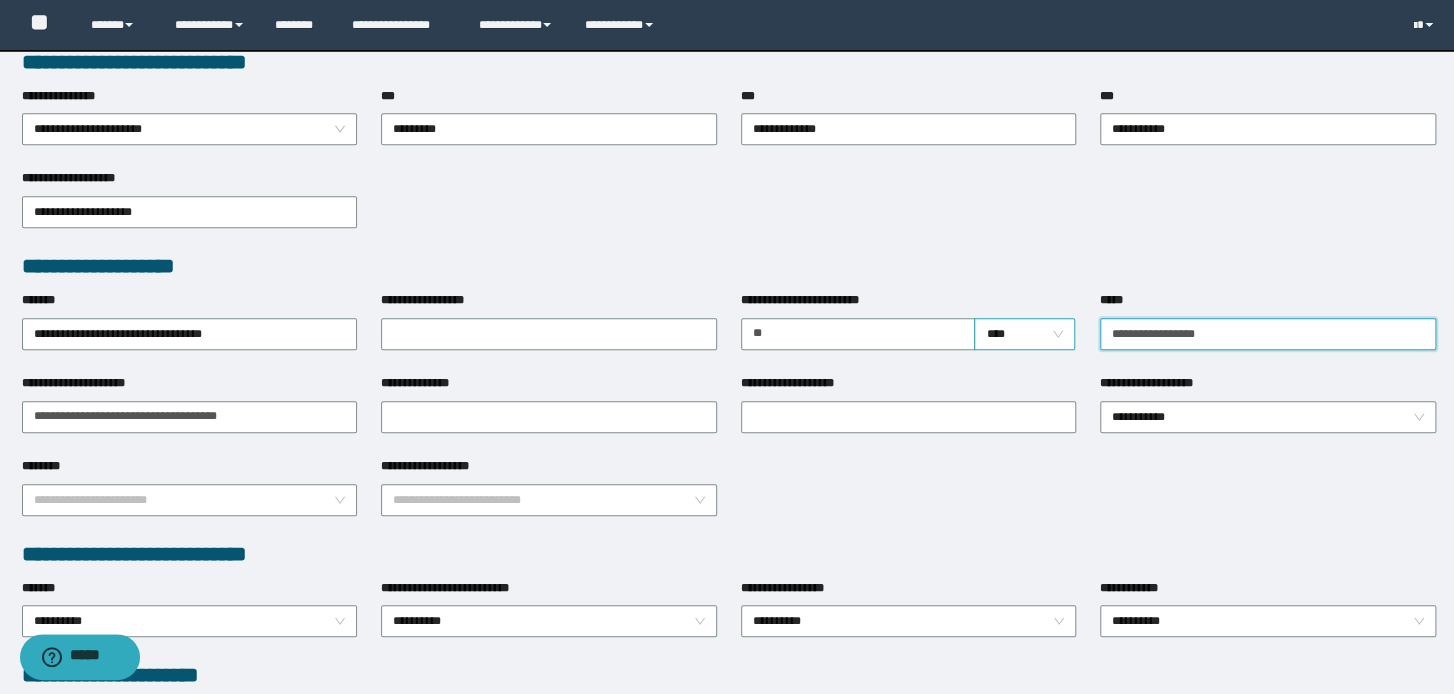 drag, startPoint x: 1248, startPoint y: 328, endPoint x: 1056, endPoint y: 331, distance: 192.02344 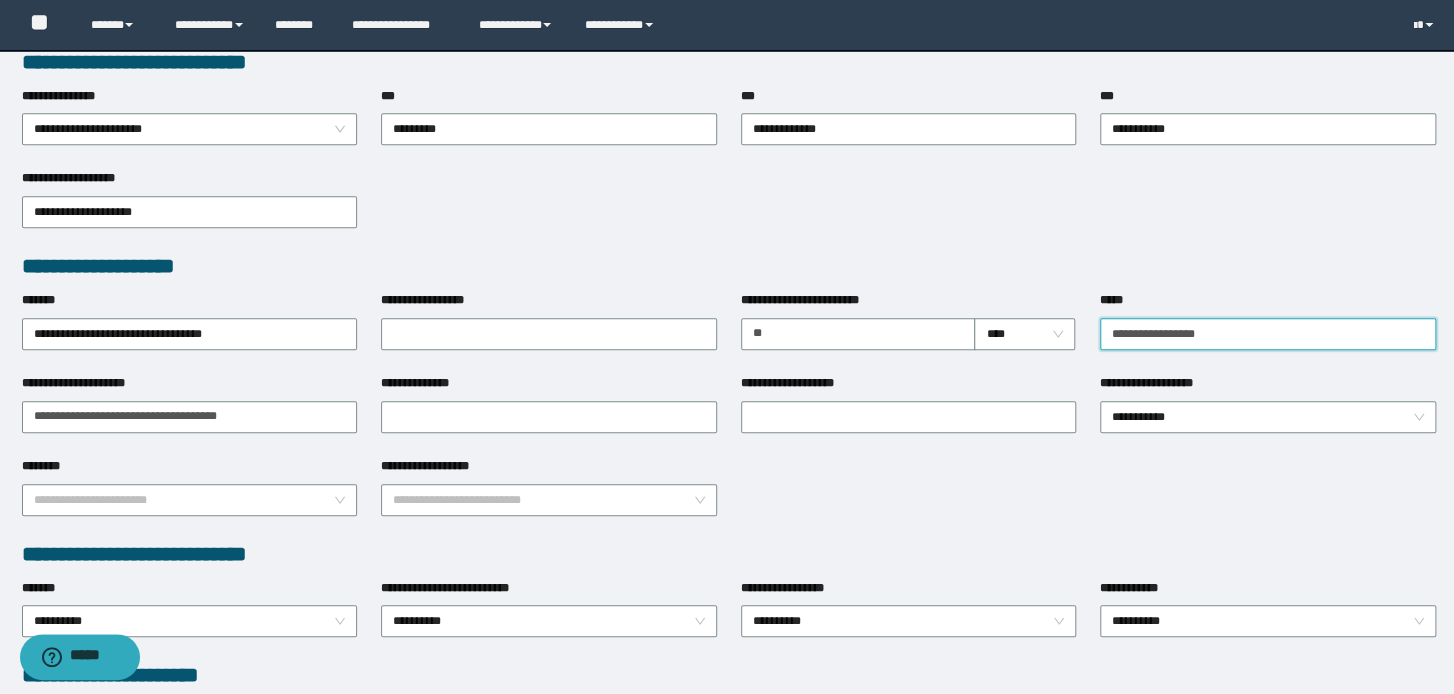 click on "*****" at bounding box center (1268, 334) 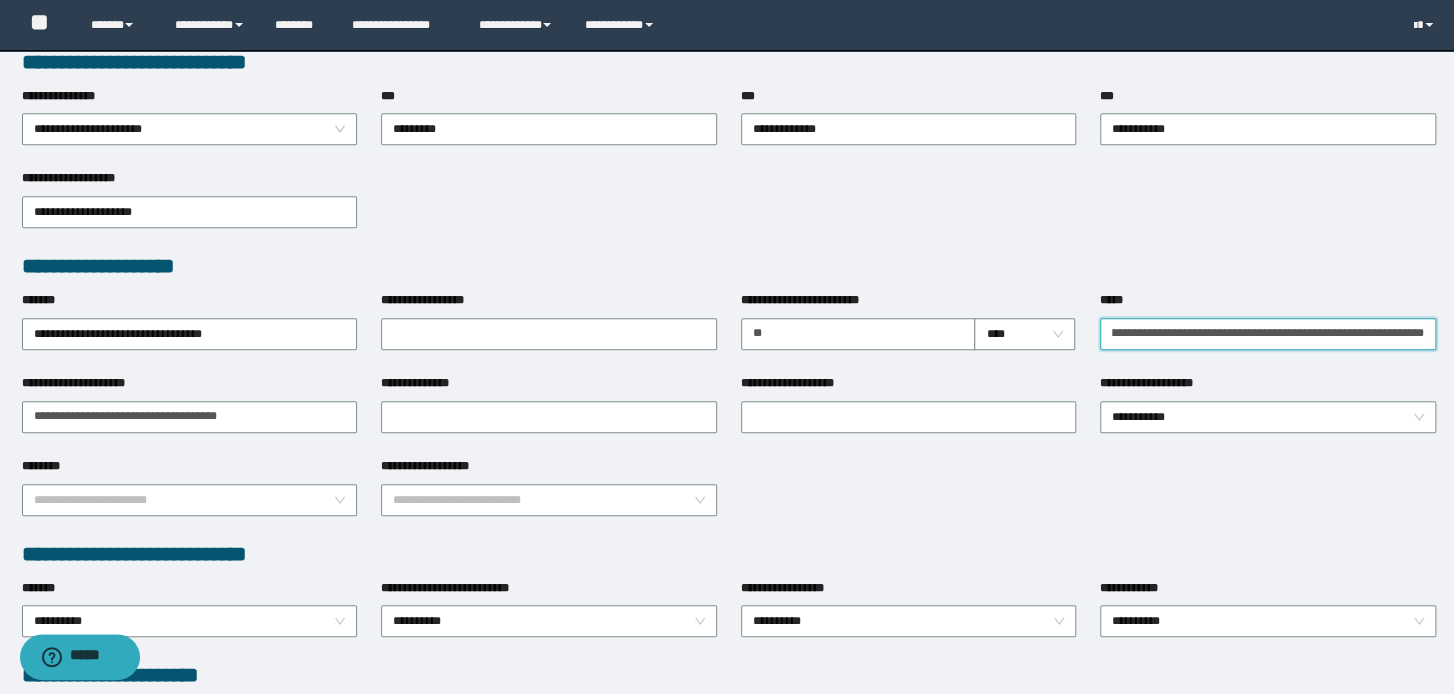 scroll, scrollTop: 0, scrollLeft: 128, axis: horizontal 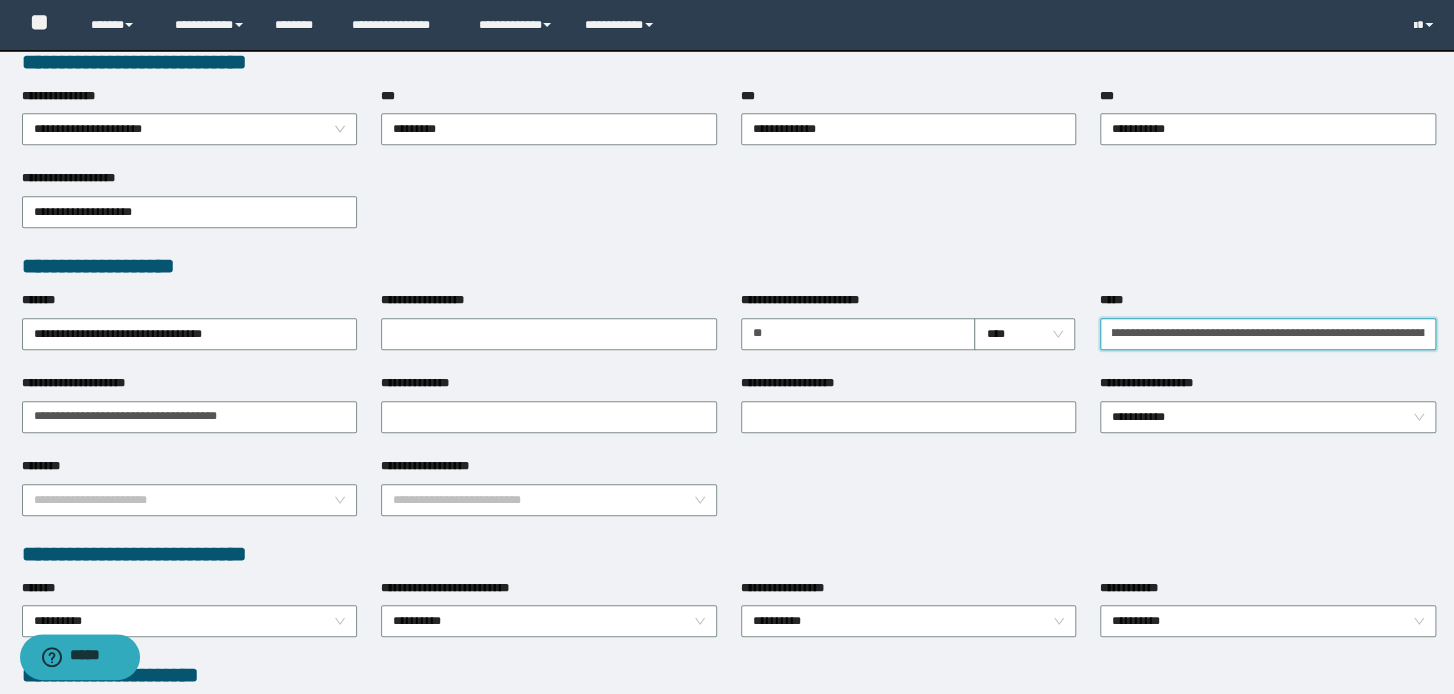 click on "**********" at bounding box center [1268, 334] 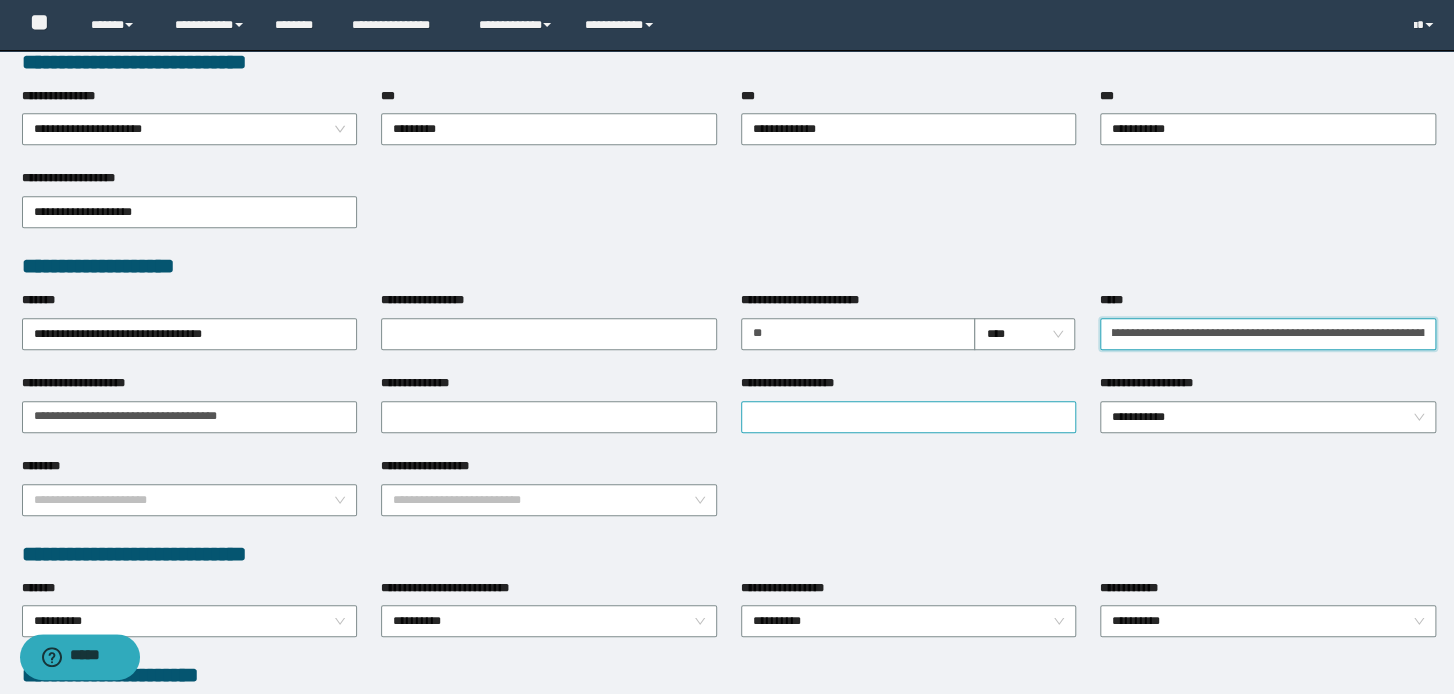 type on "**********" 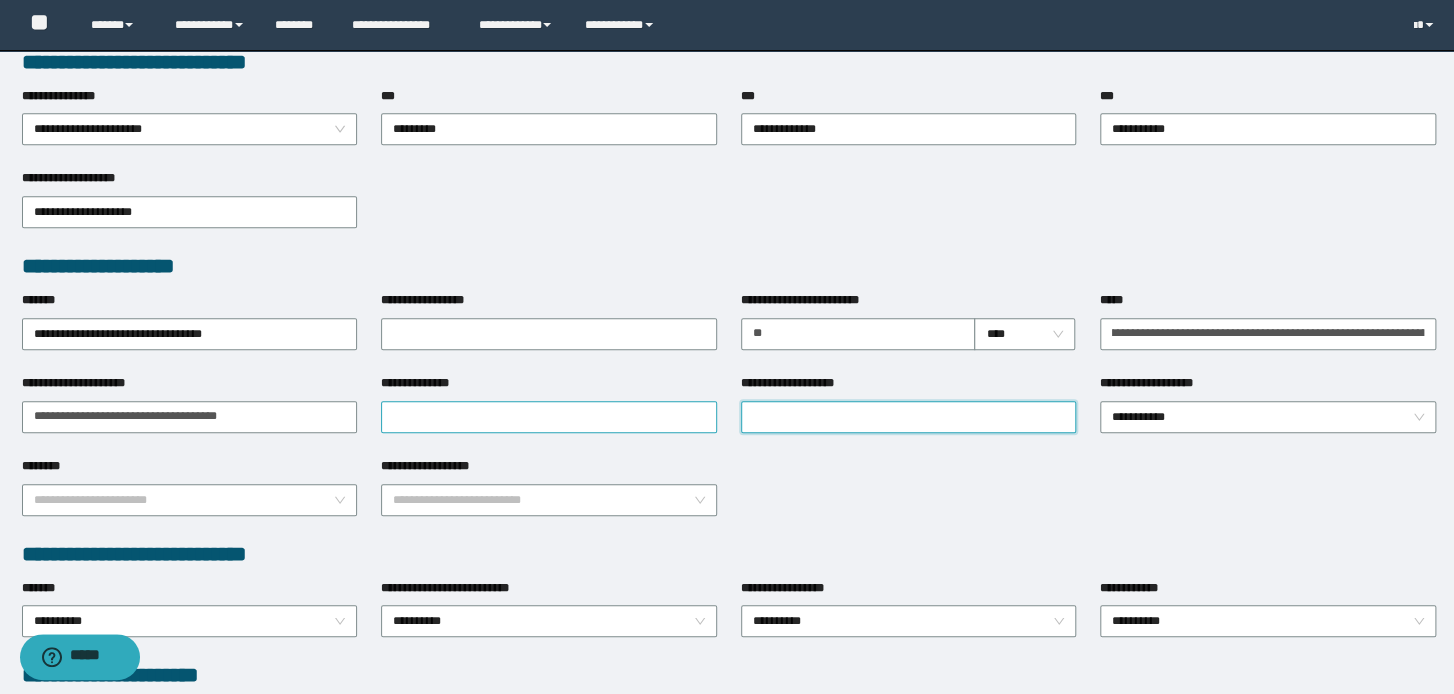 scroll, scrollTop: 0, scrollLeft: 0, axis: both 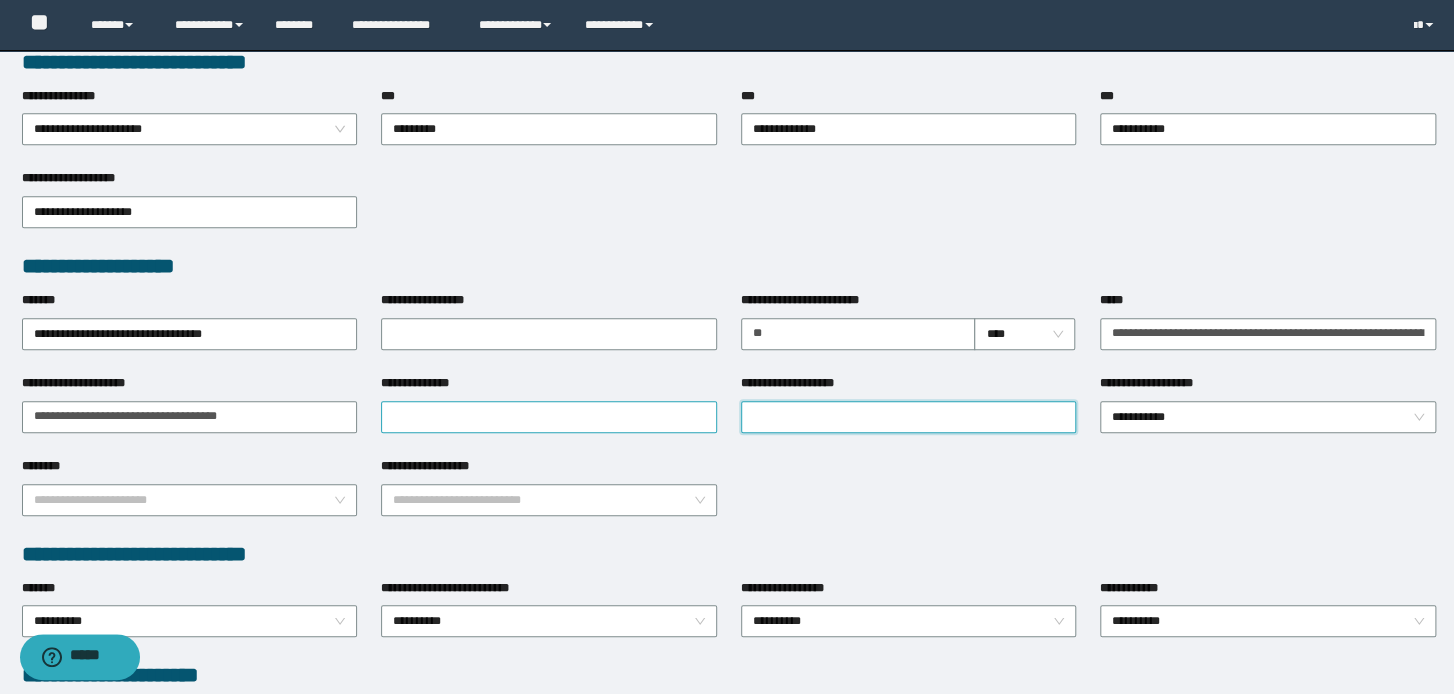 drag, startPoint x: 866, startPoint y: 412, endPoint x: 672, endPoint y: 424, distance: 194.37077 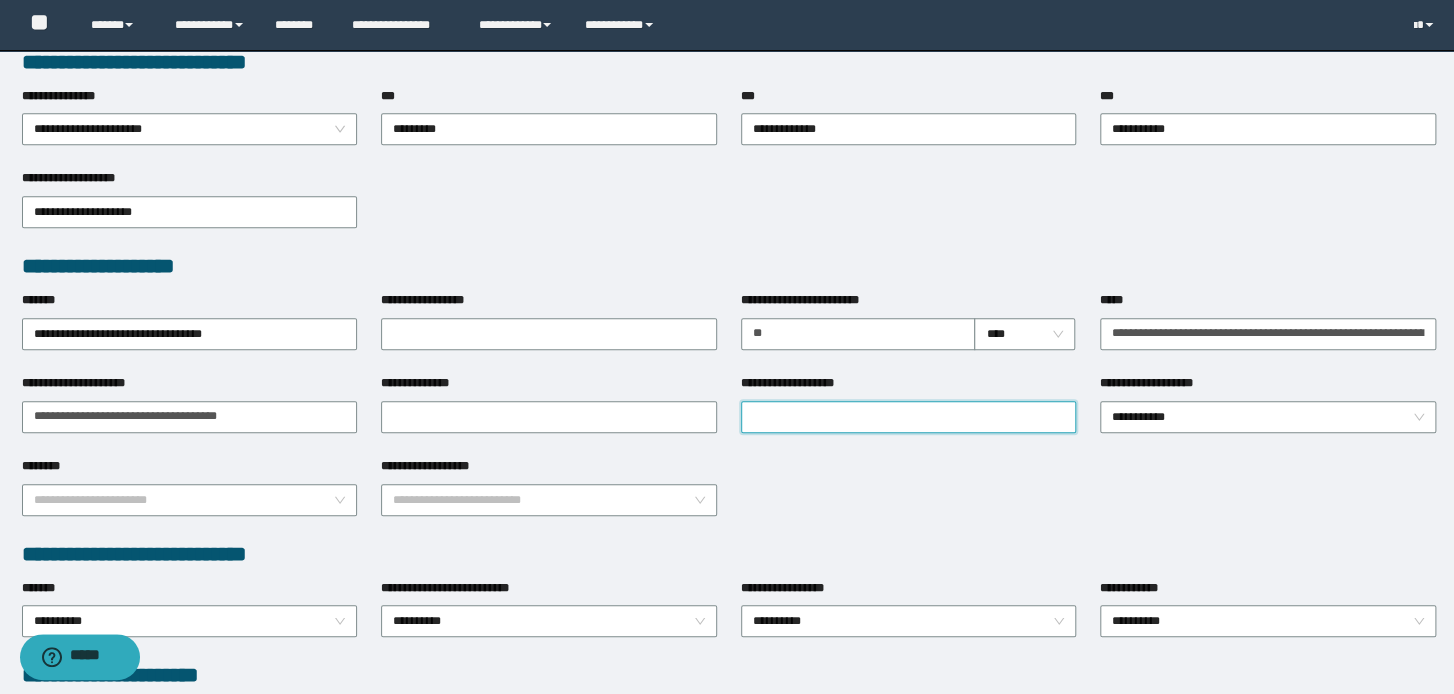 paste on "**********" 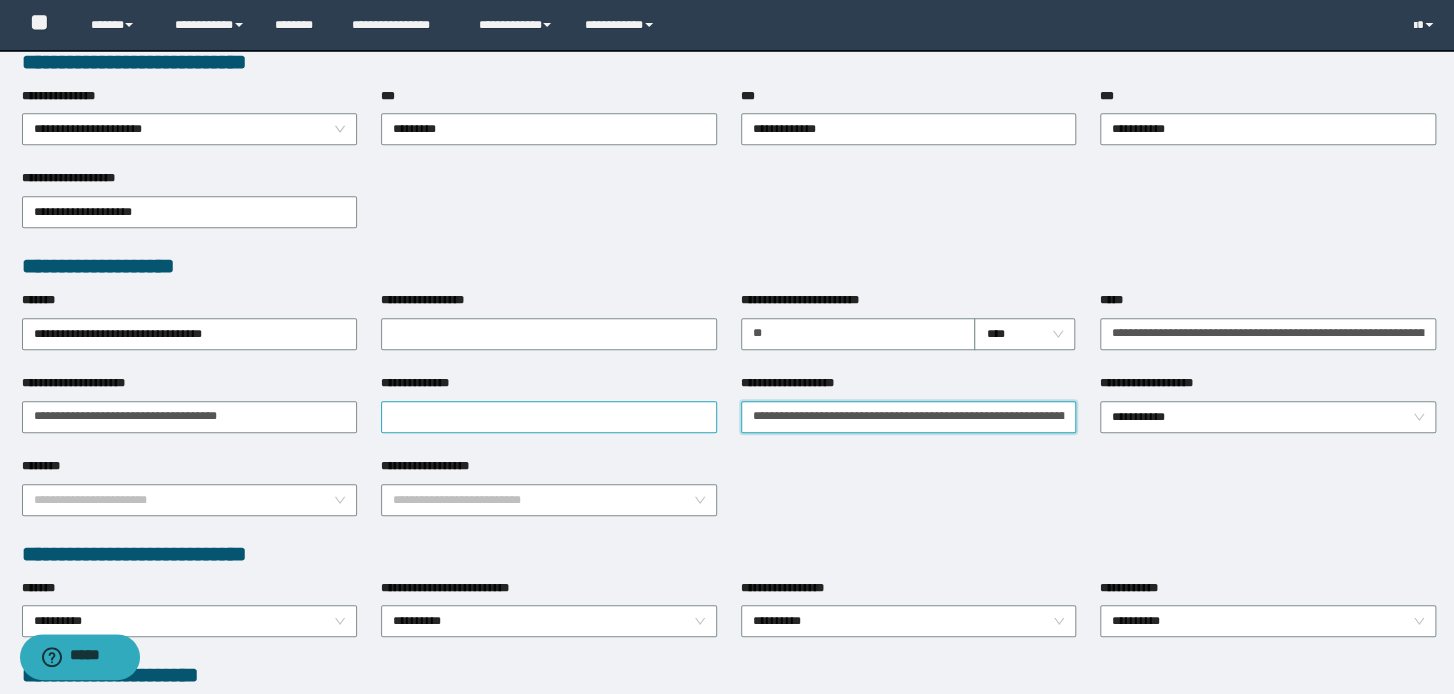 scroll, scrollTop: 0, scrollLeft: 128, axis: horizontal 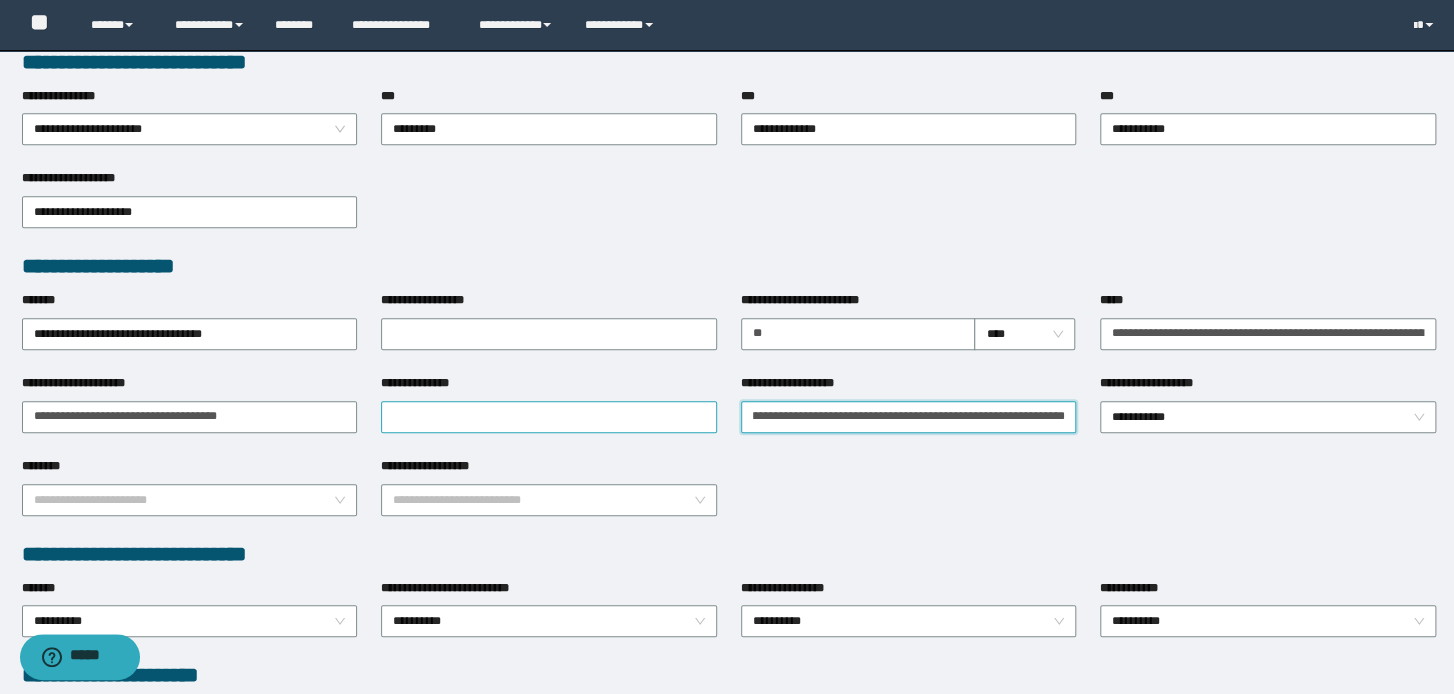 type on "**********" 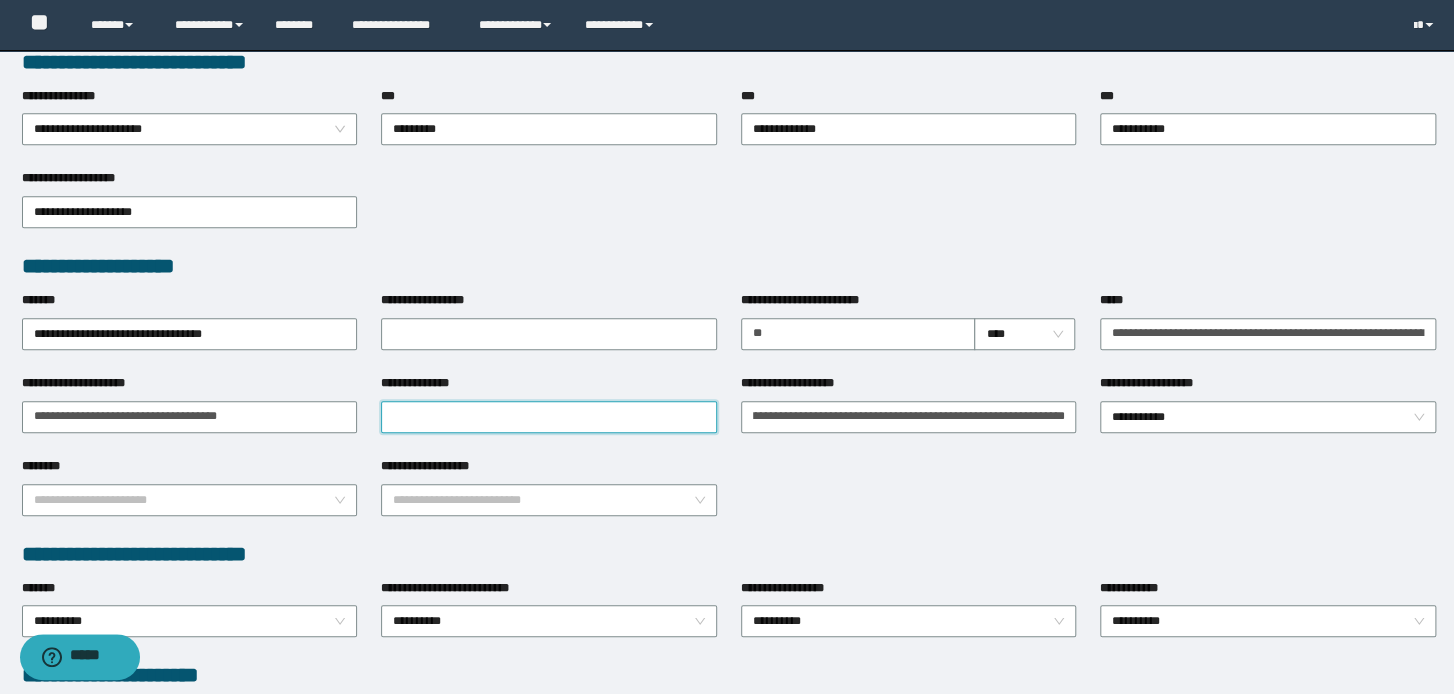 scroll, scrollTop: 0, scrollLeft: 0, axis: both 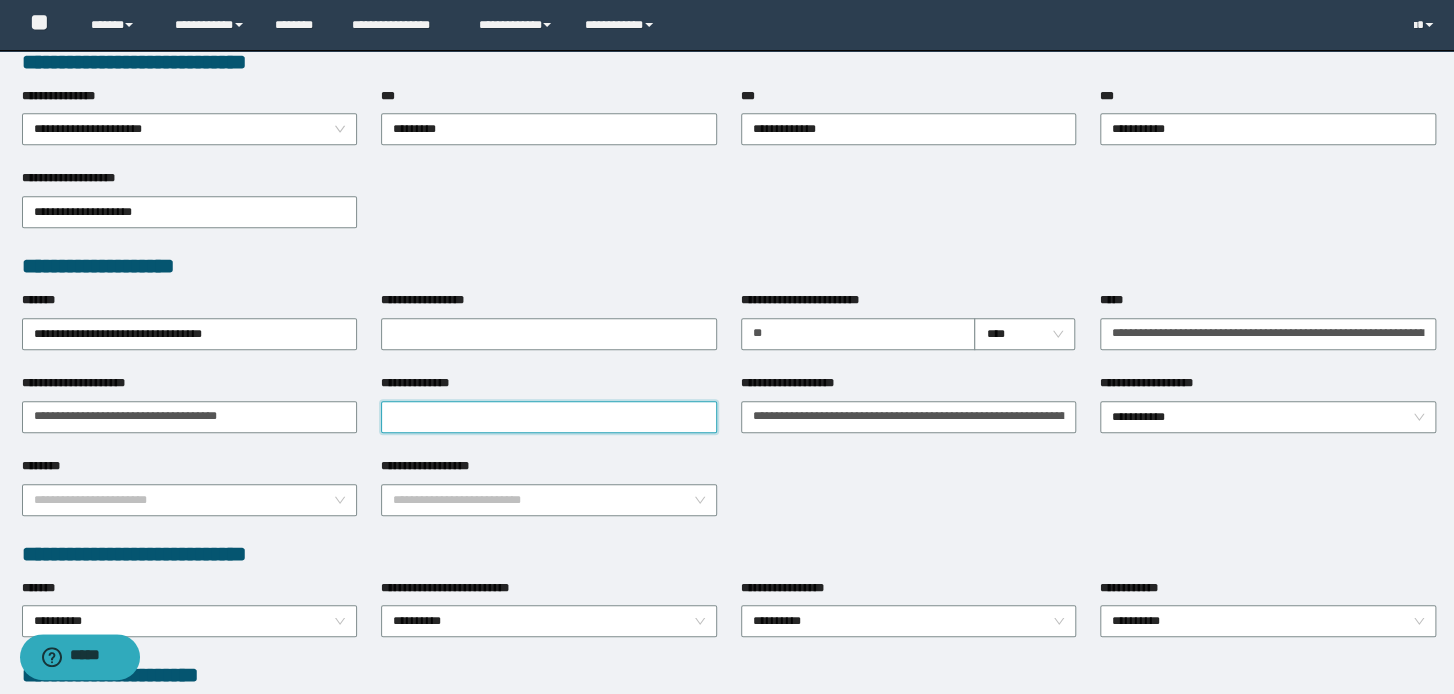 drag, startPoint x: 596, startPoint y: 422, endPoint x: 503, endPoint y: 422, distance: 93 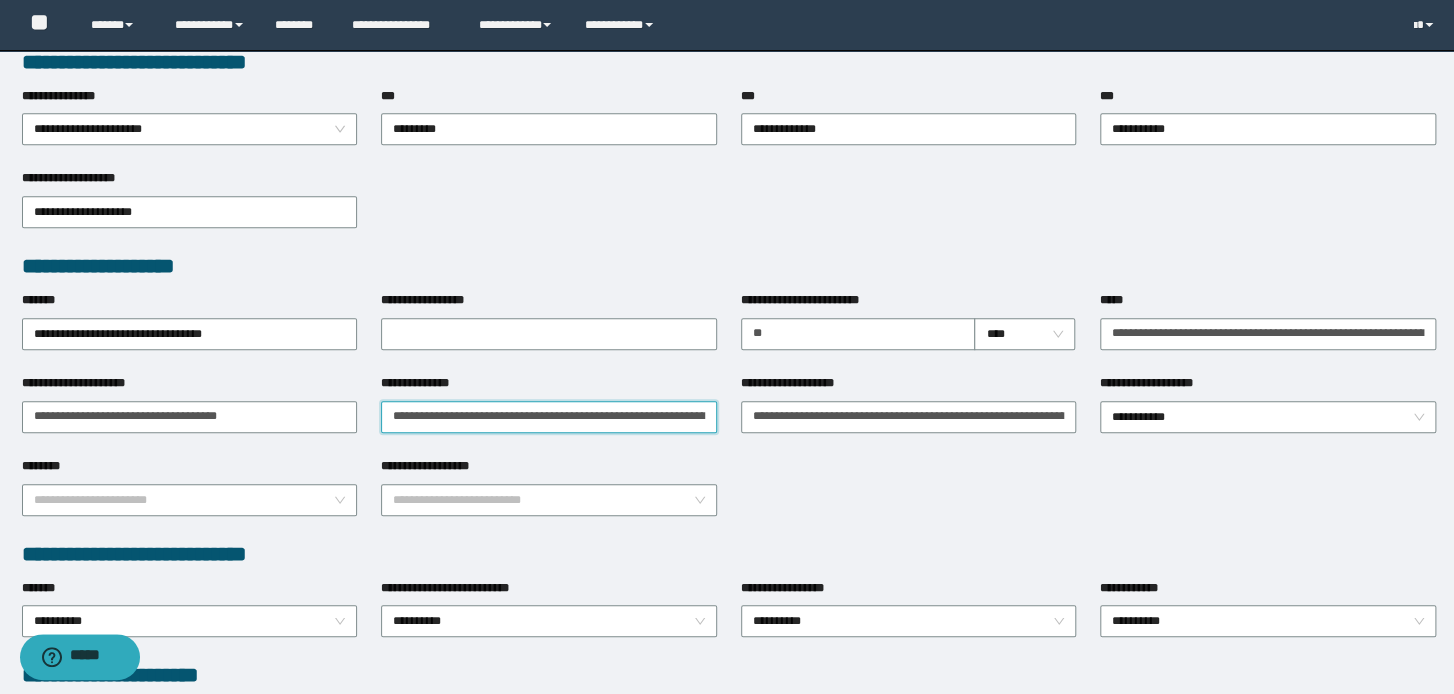 scroll, scrollTop: 0, scrollLeft: 128, axis: horizontal 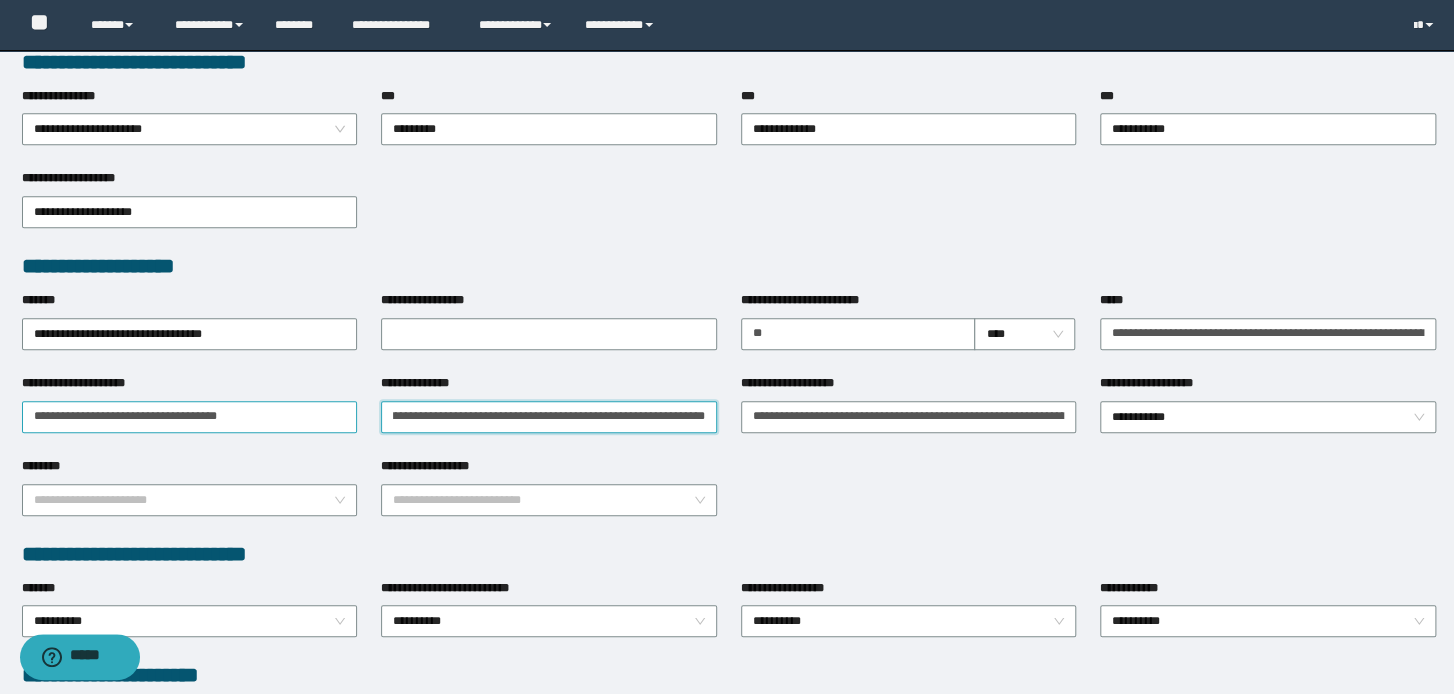 type on "**********" 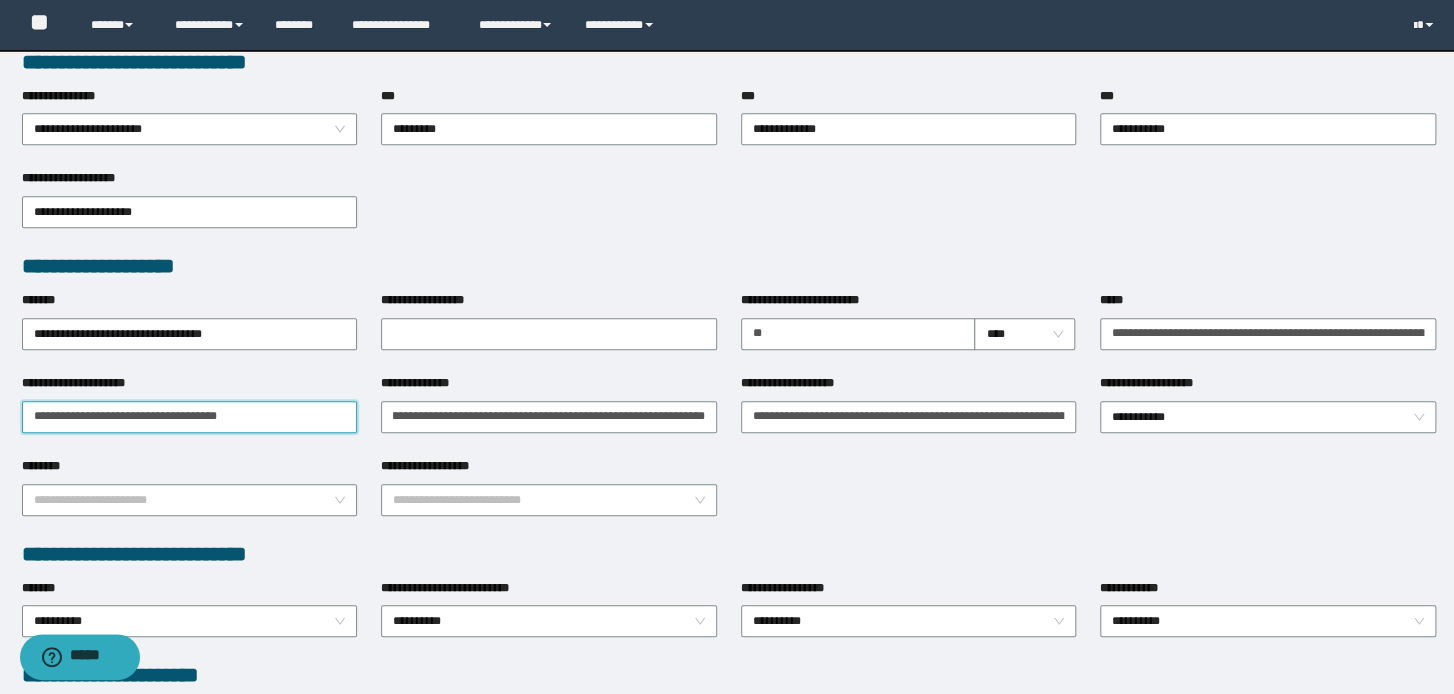 scroll, scrollTop: 0, scrollLeft: 0, axis: both 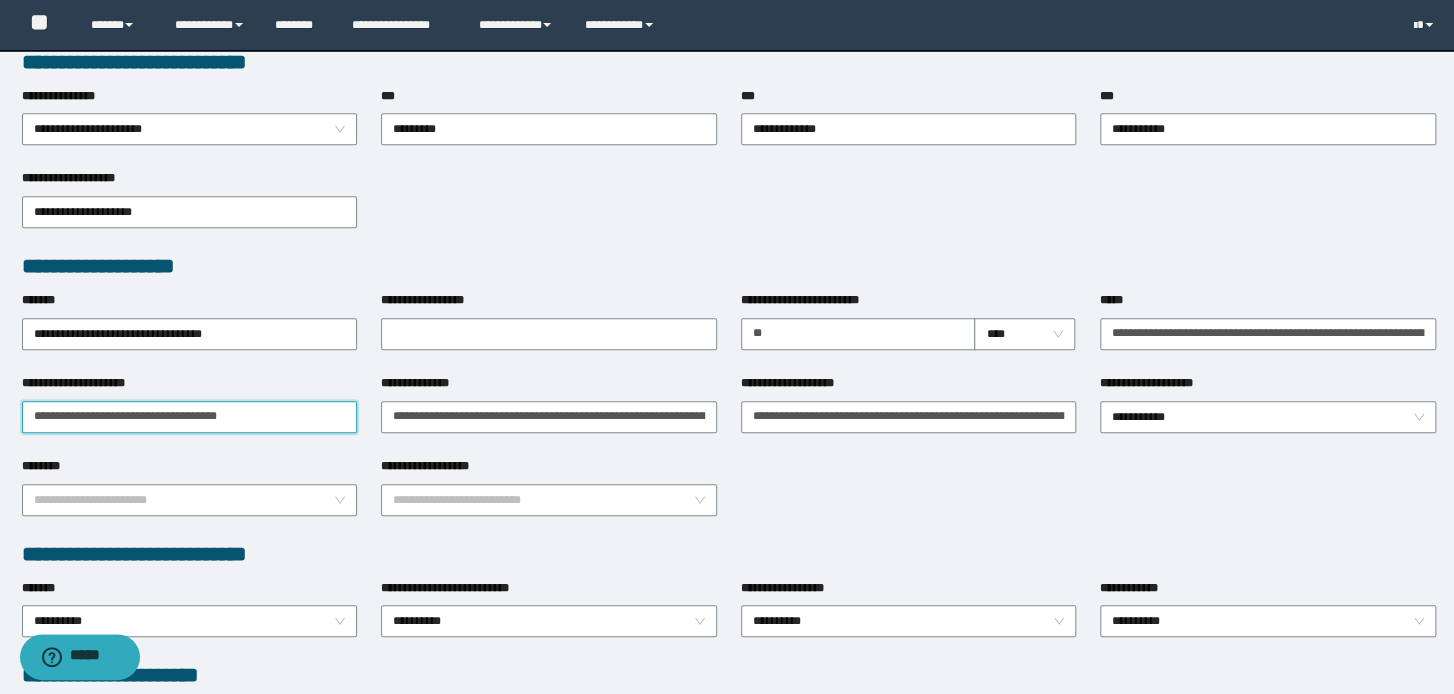 drag, startPoint x: 315, startPoint y: 409, endPoint x: -60, endPoint y: 412, distance: 375.012 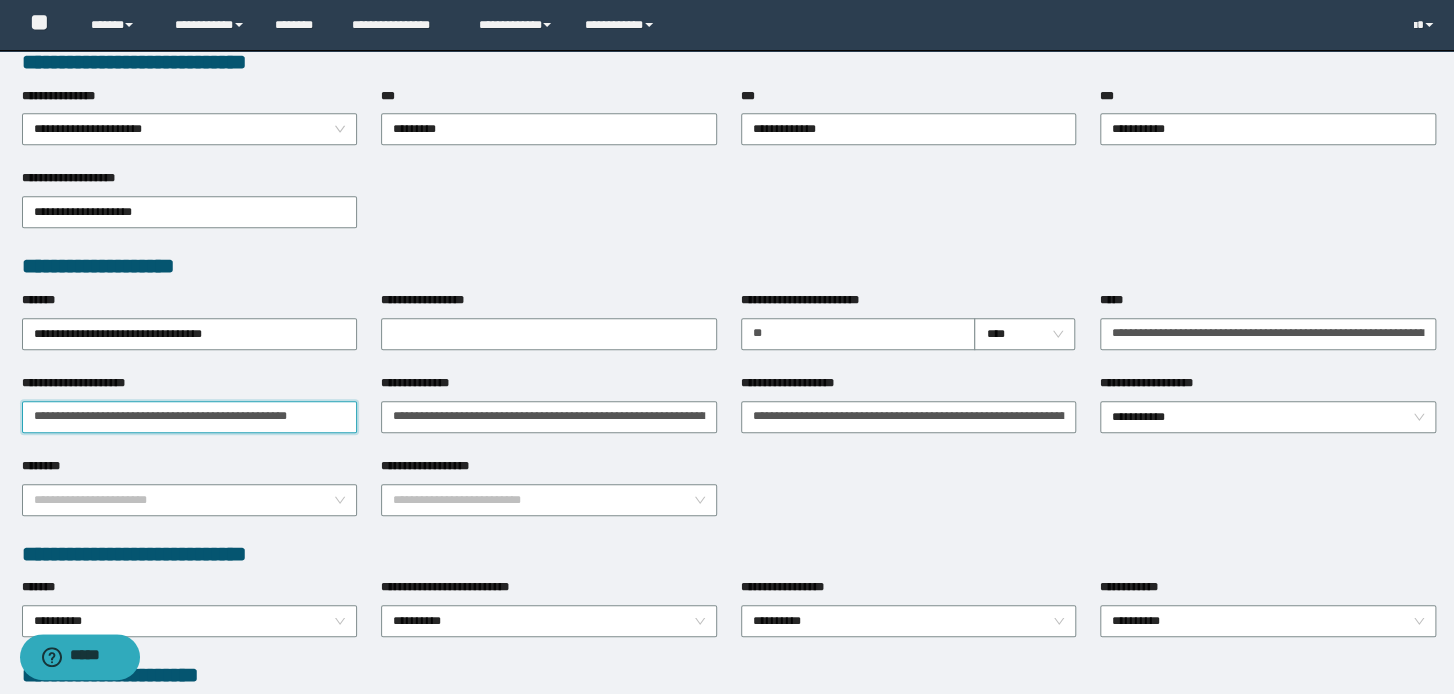 scroll, scrollTop: 0, scrollLeft: 19, axis: horizontal 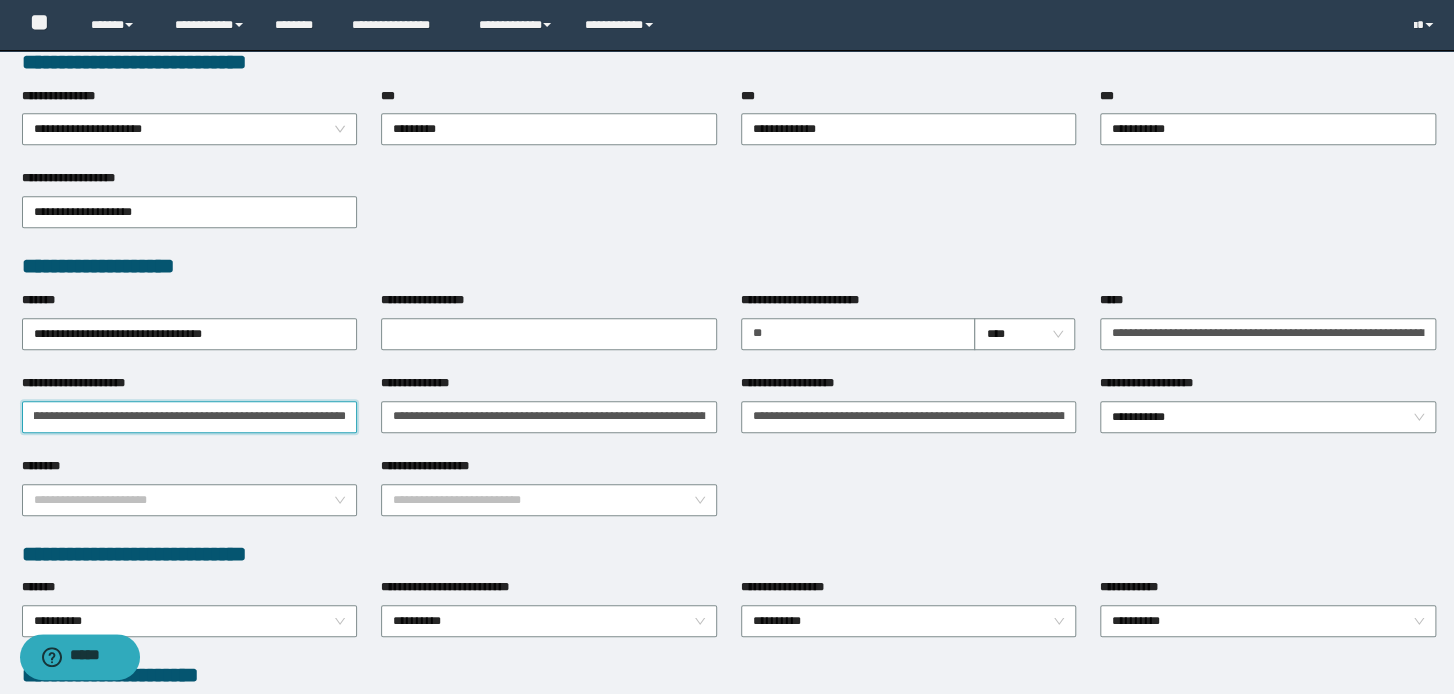 paste on "**********" 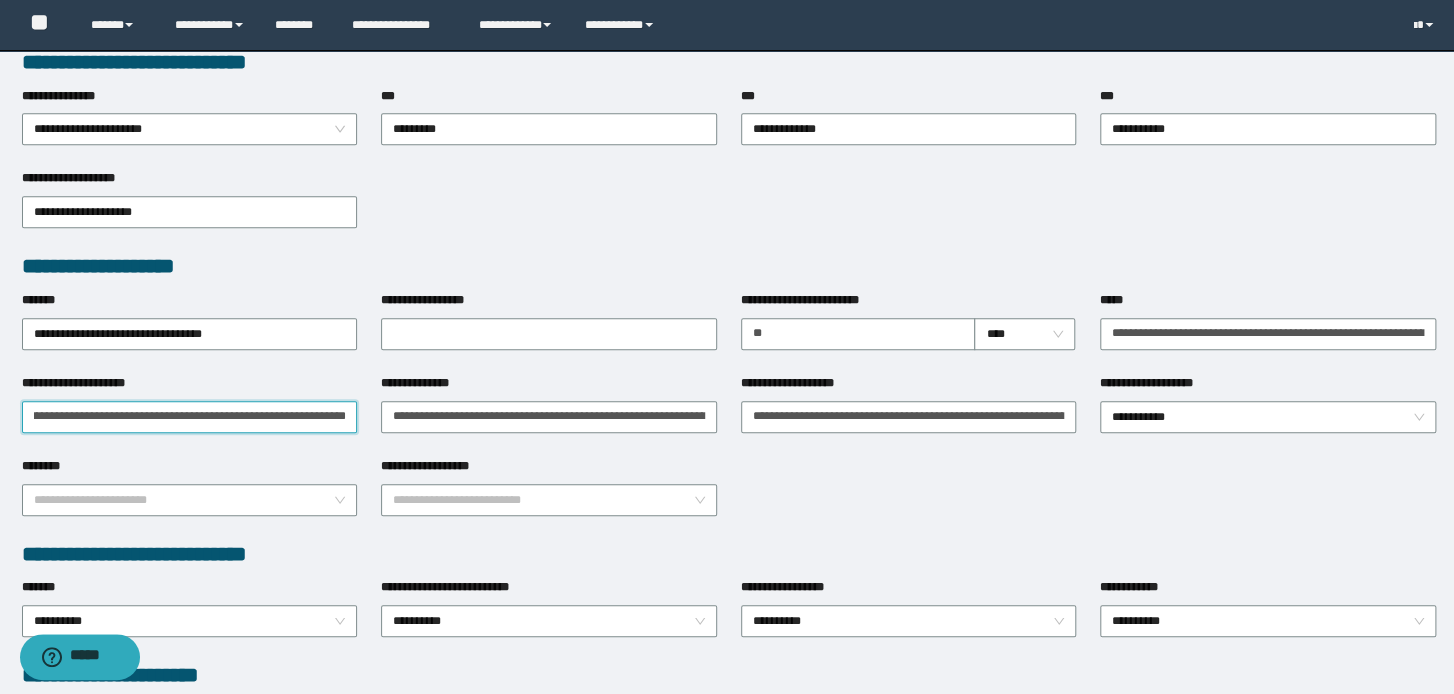 scroll, scrollTop: 0, scrollLeft: 946, axis: horizontal 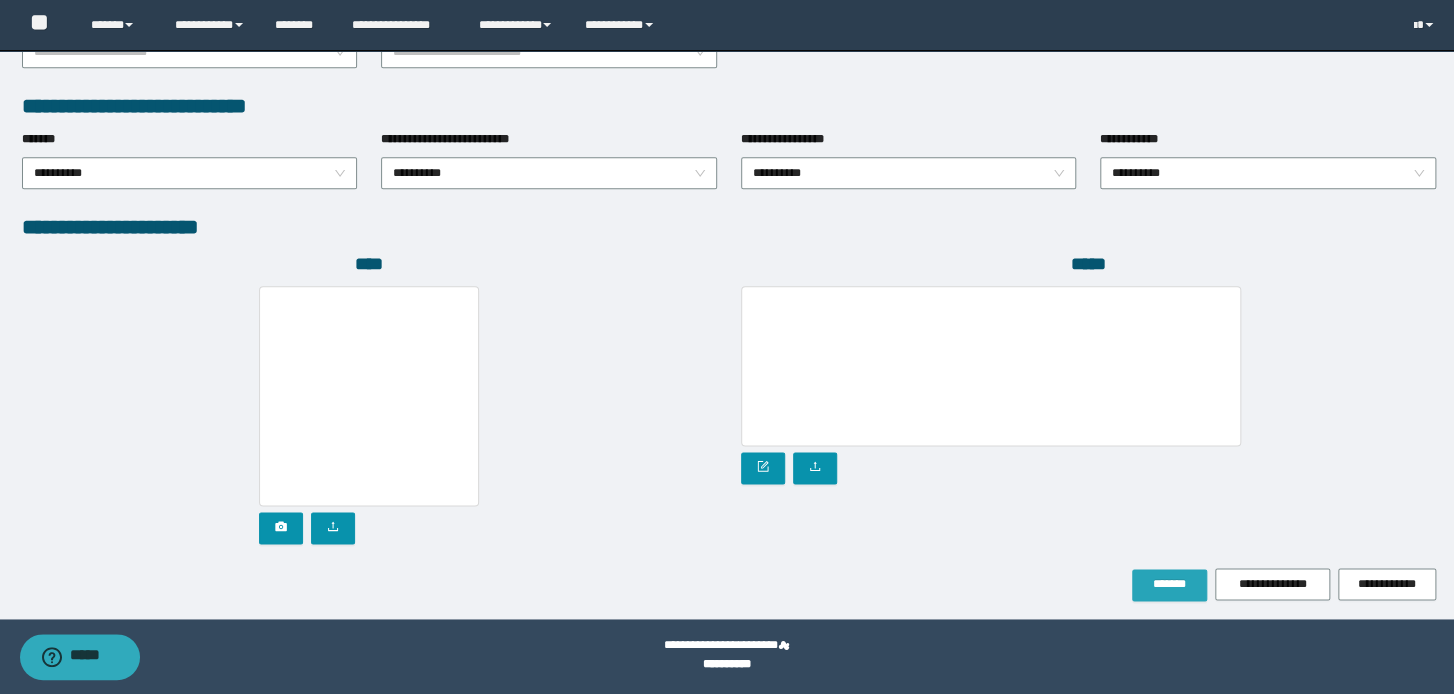 type on "**********" 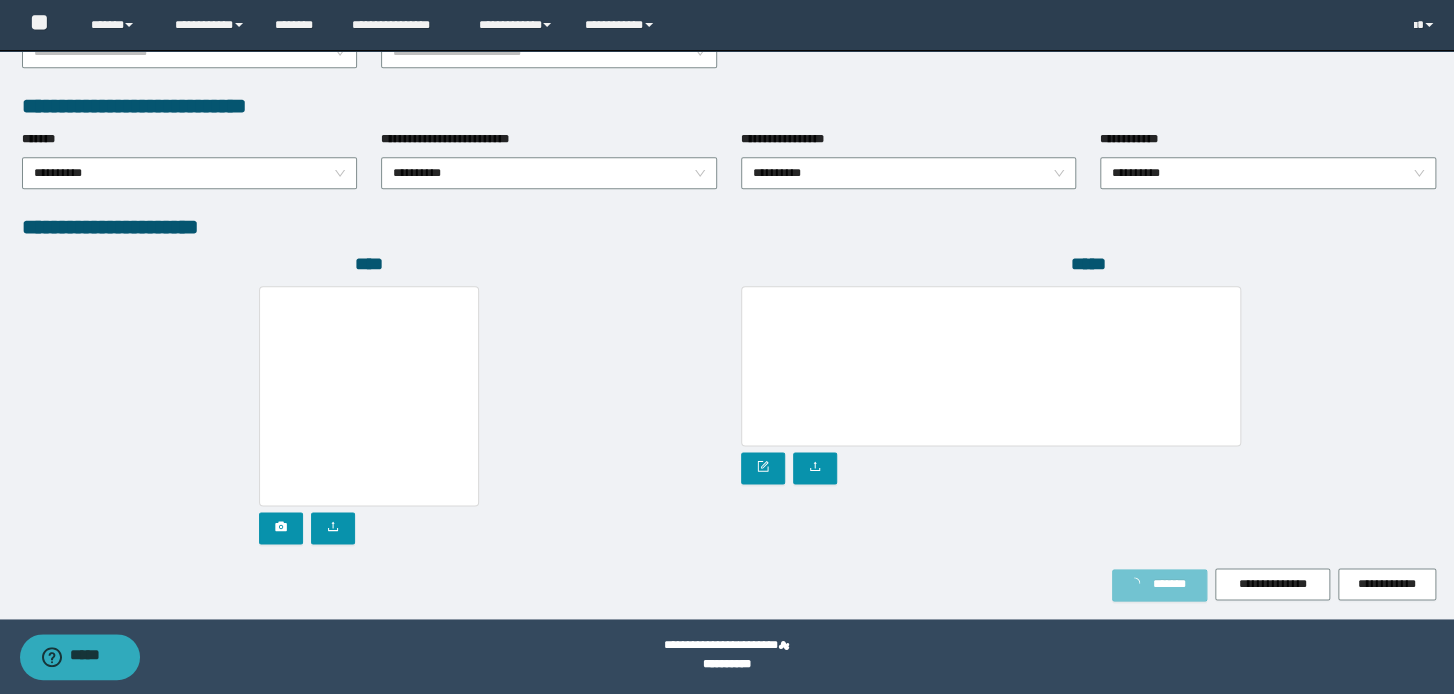 scroll, scrollTop: 0, scrollLeft: 0, axis: both 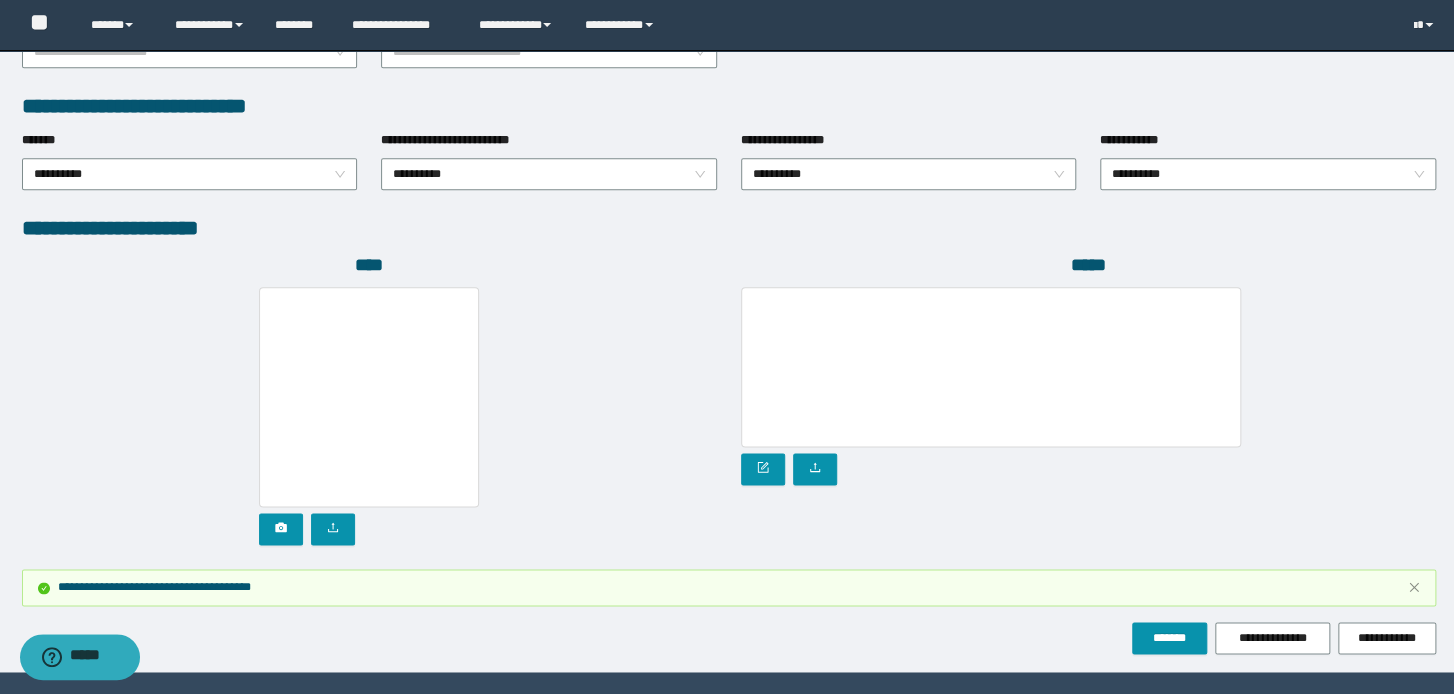 click on "*****" at bounding box center (1088, 265) 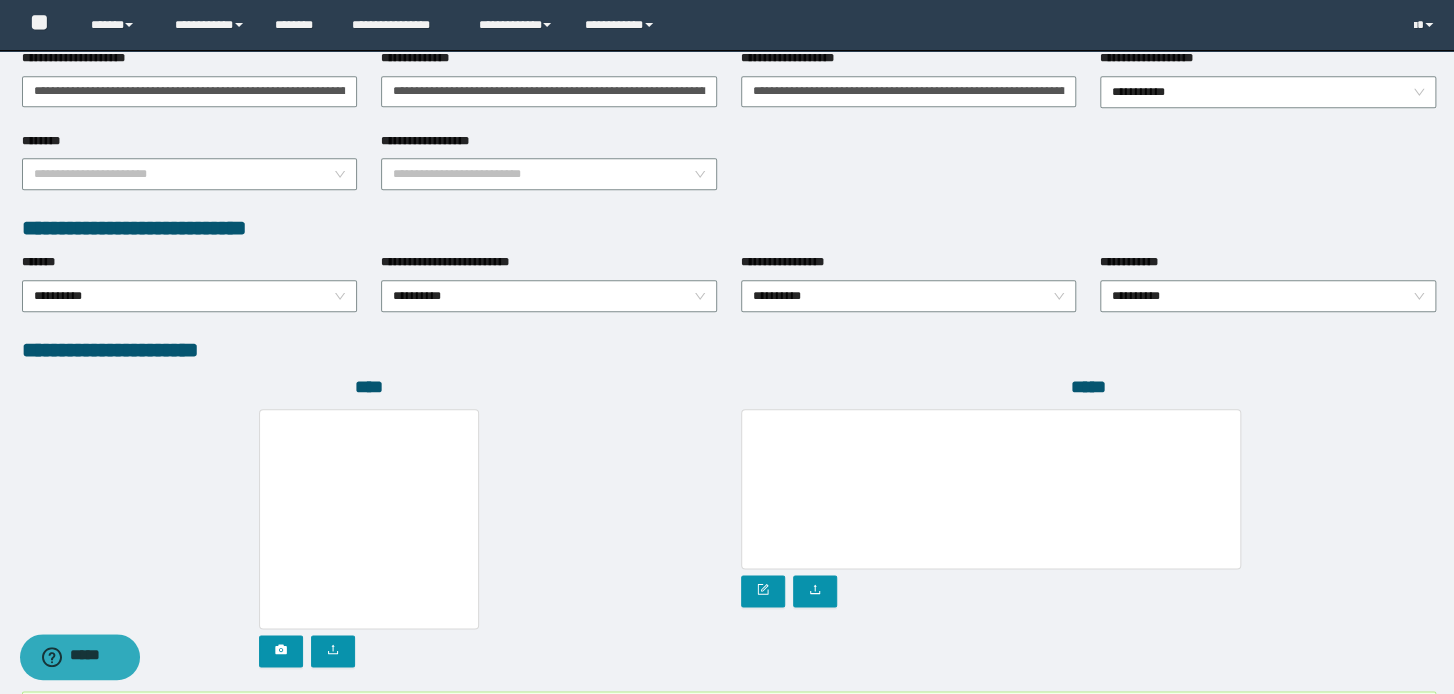 scroll, scrollTop: 712, scrollLeft: 0, axis: vertical 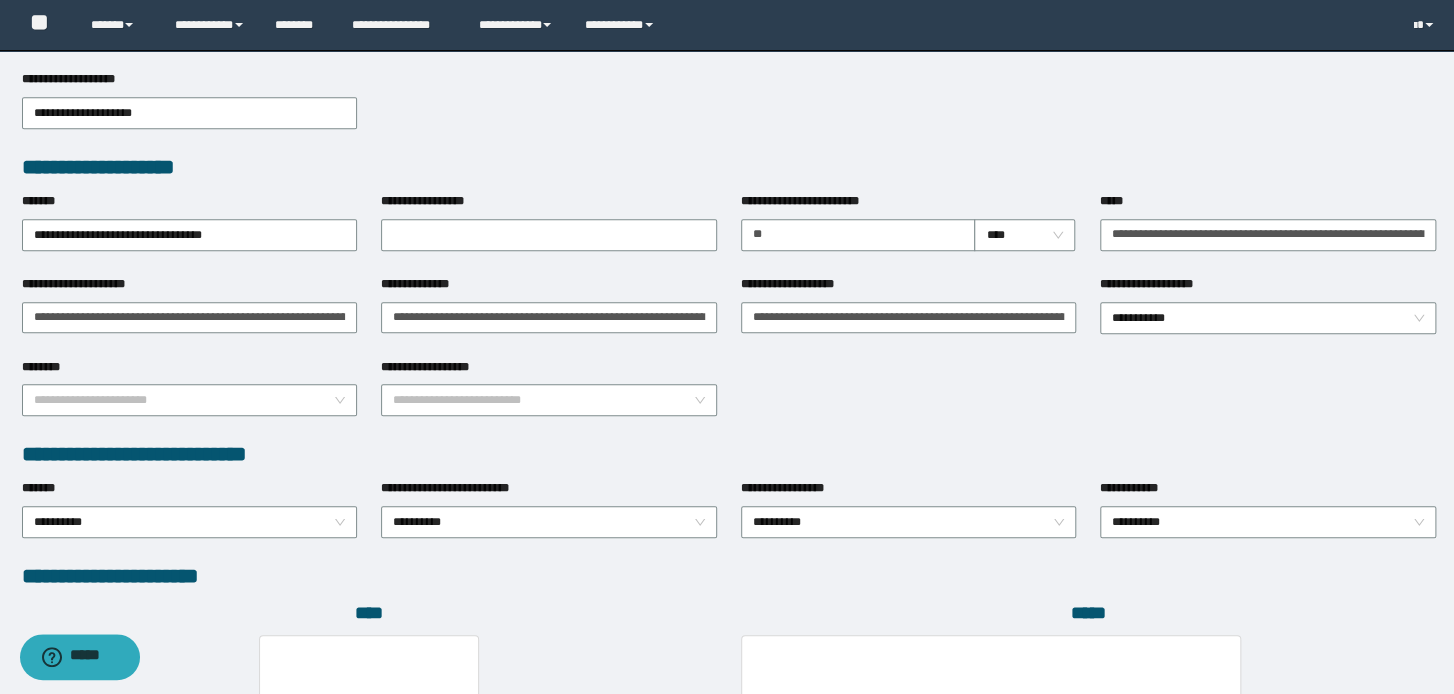 drag, startPoint x: 1327, startPoint y: 150, endPoint x: 707, endPoint y: 131, distance: 620.2911 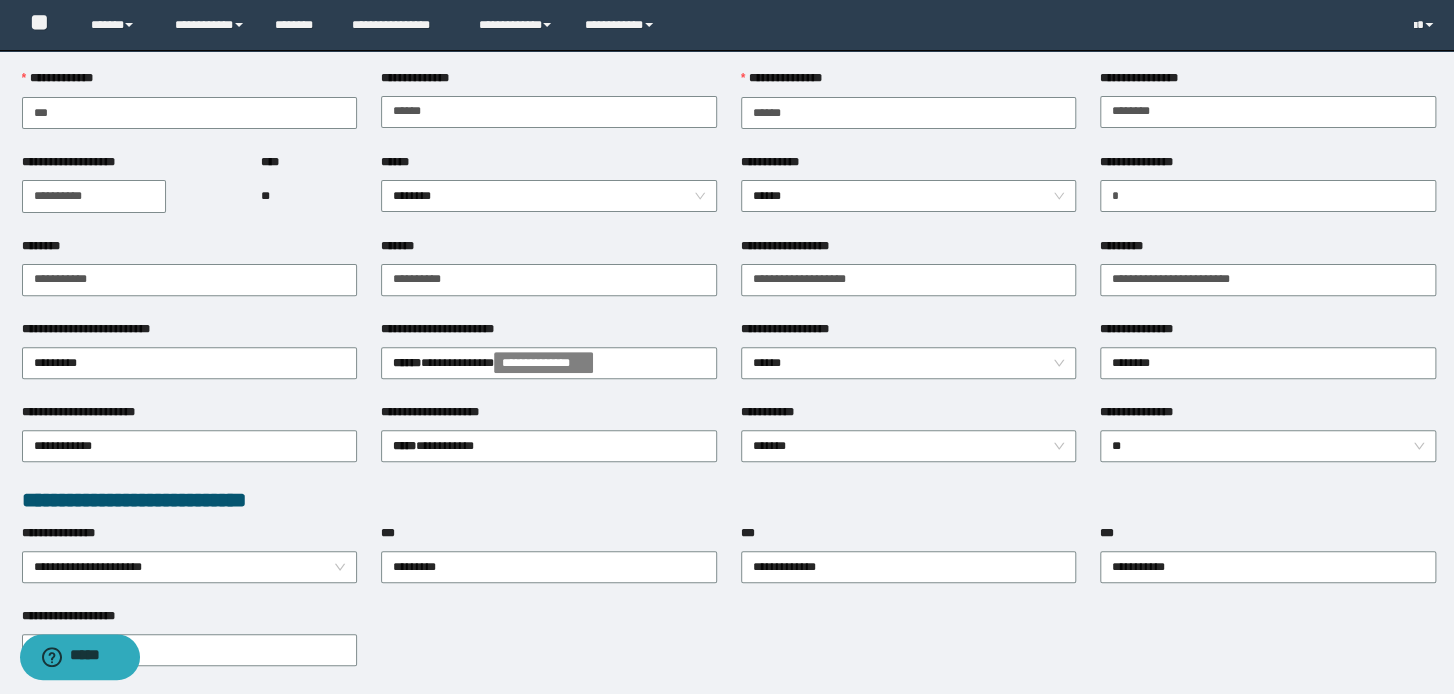 scroll, scrollTop: 0, scrollLeft: 0, axis: both 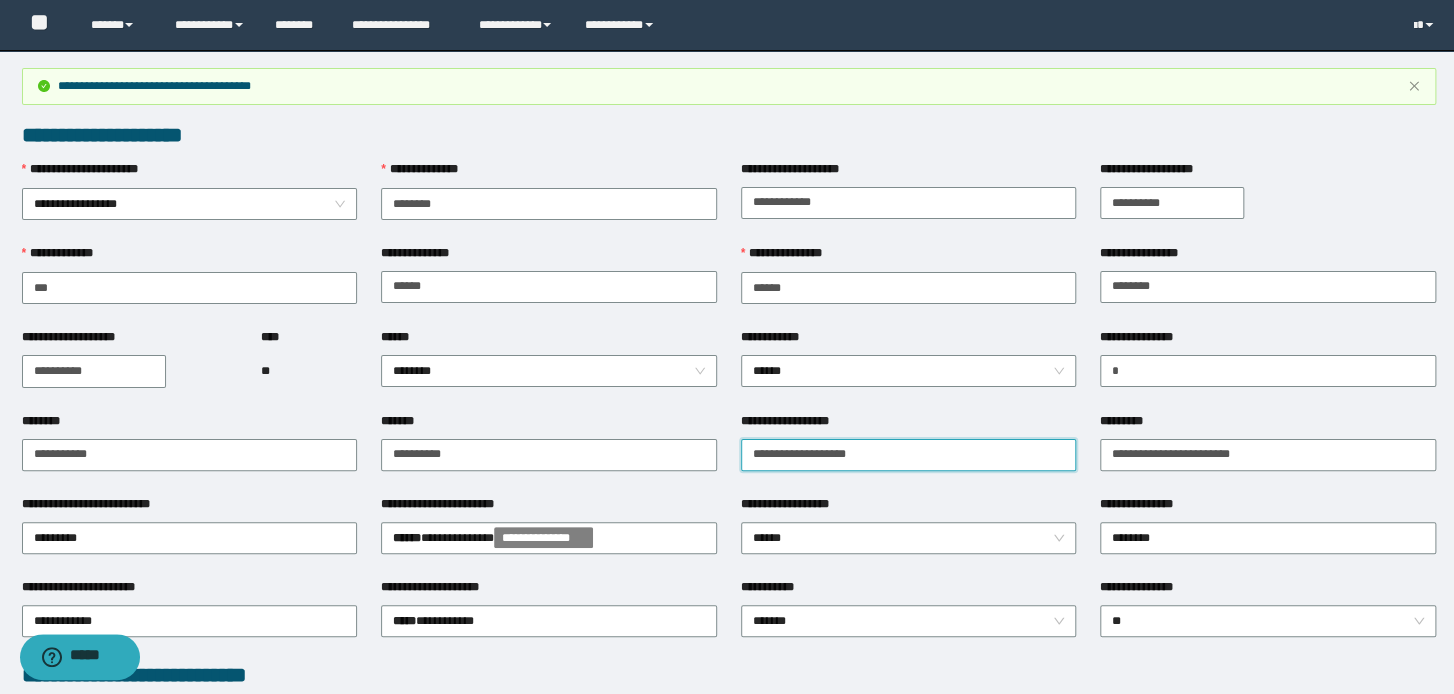 drag, startPoint x: 879, startPoint y: 446, endPoint x: 548, endPoint y: 428, distance: 331.48907 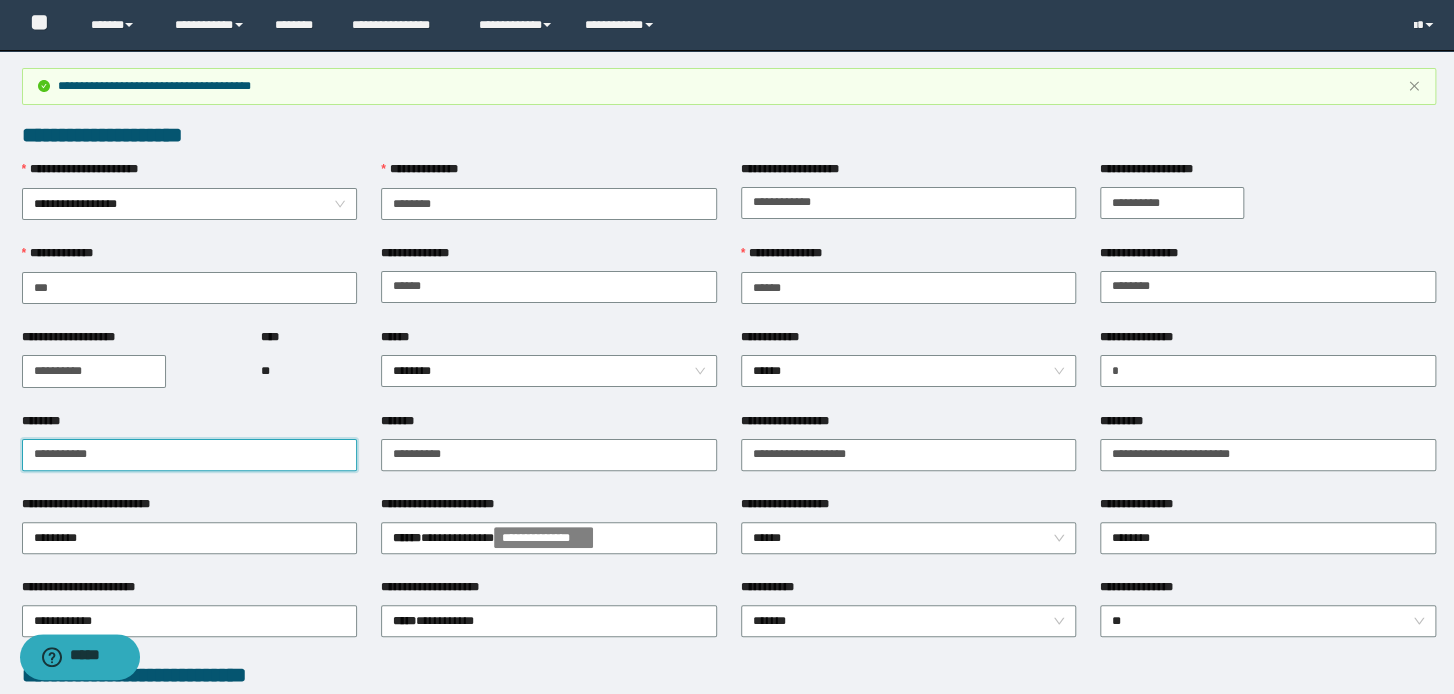 drag, startPoint x: 124, startPoint y: 456, endPoint x: -60, endPoint y: 450, distance: 184.0978 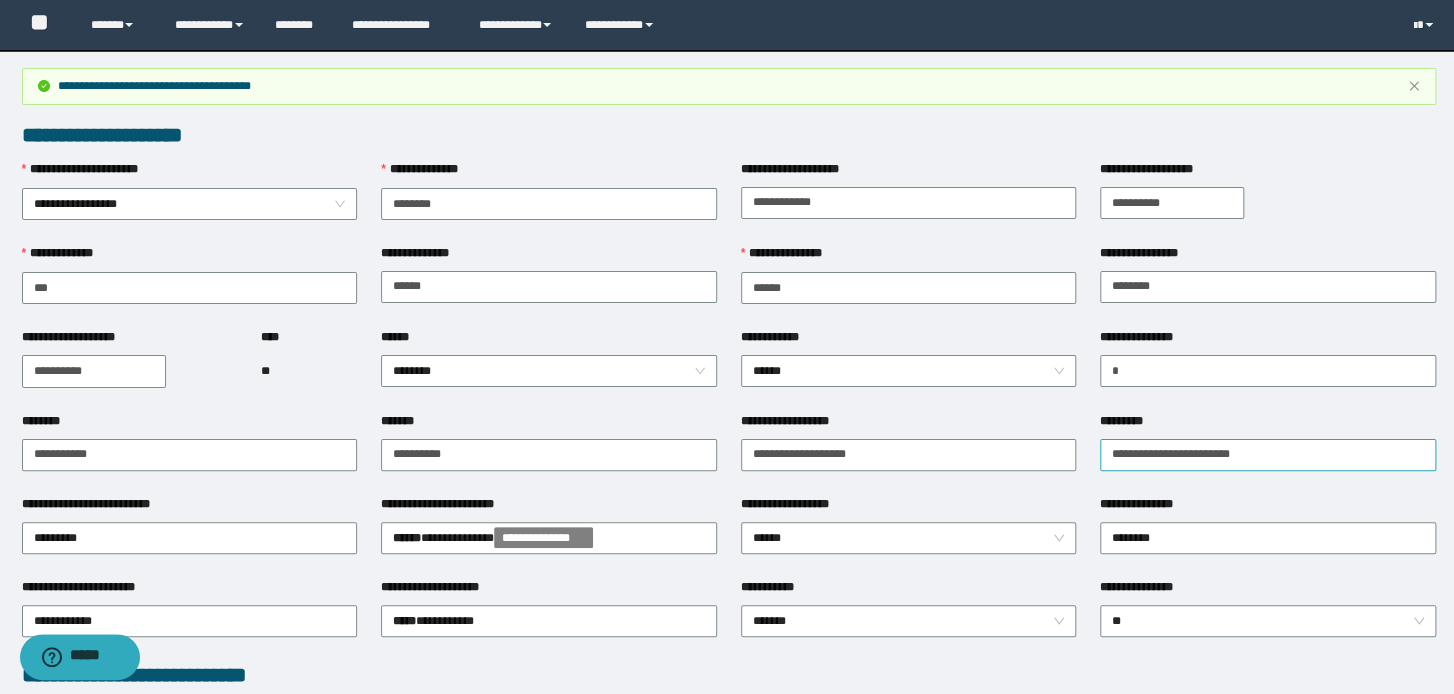 drag, startPoint x: 1280, startPoint y: 400, endPoint x: 1169, endPoint y: 437, distance: 117.00427 